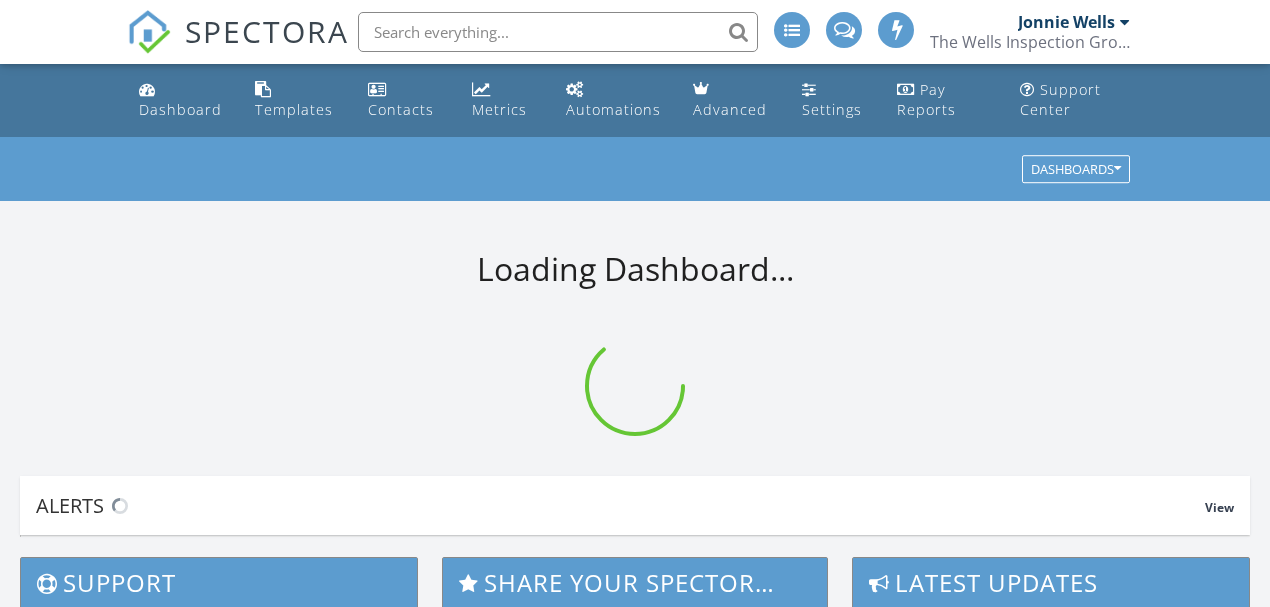 scroll, scrollTop: 0, scrollLeft: 0, axis: both 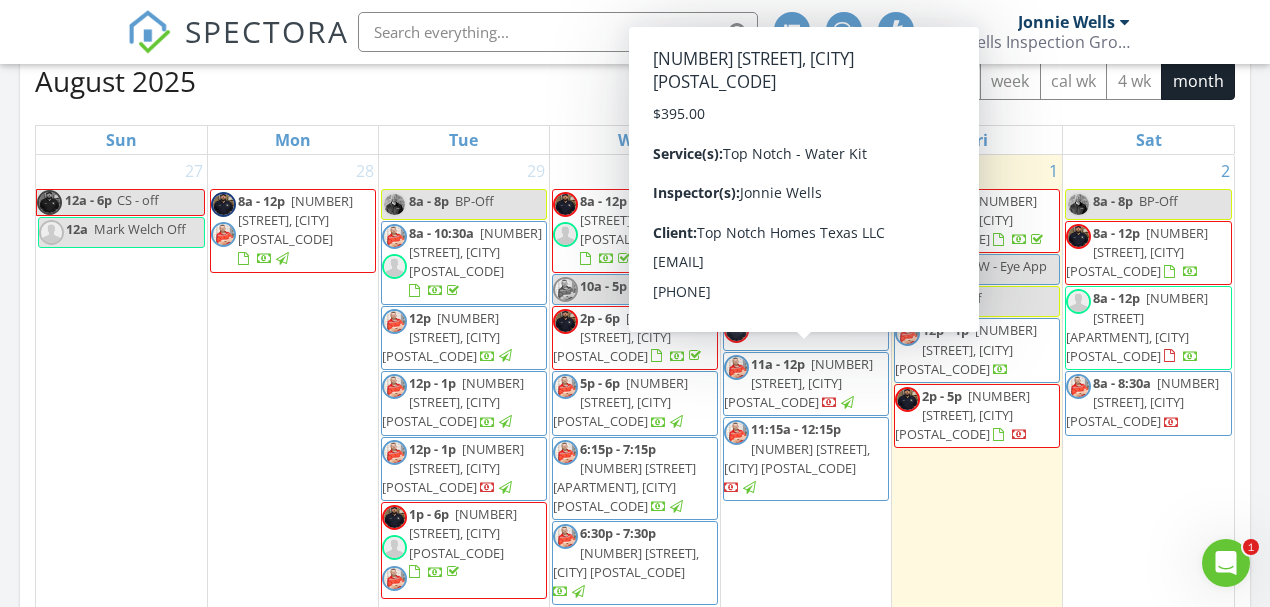 click on "2000 Buffet Way, Poolville 76487" at bounding box center (798, 383) 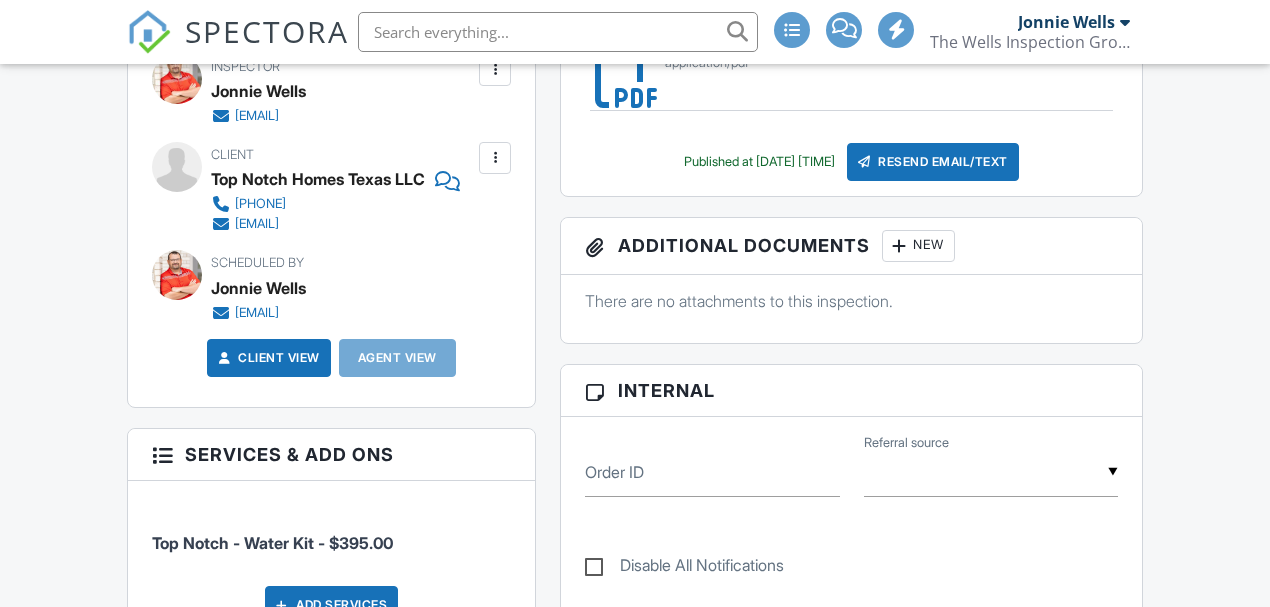 scroll, scrollTop: 1000, scrollLeft: 0, axis: vertical 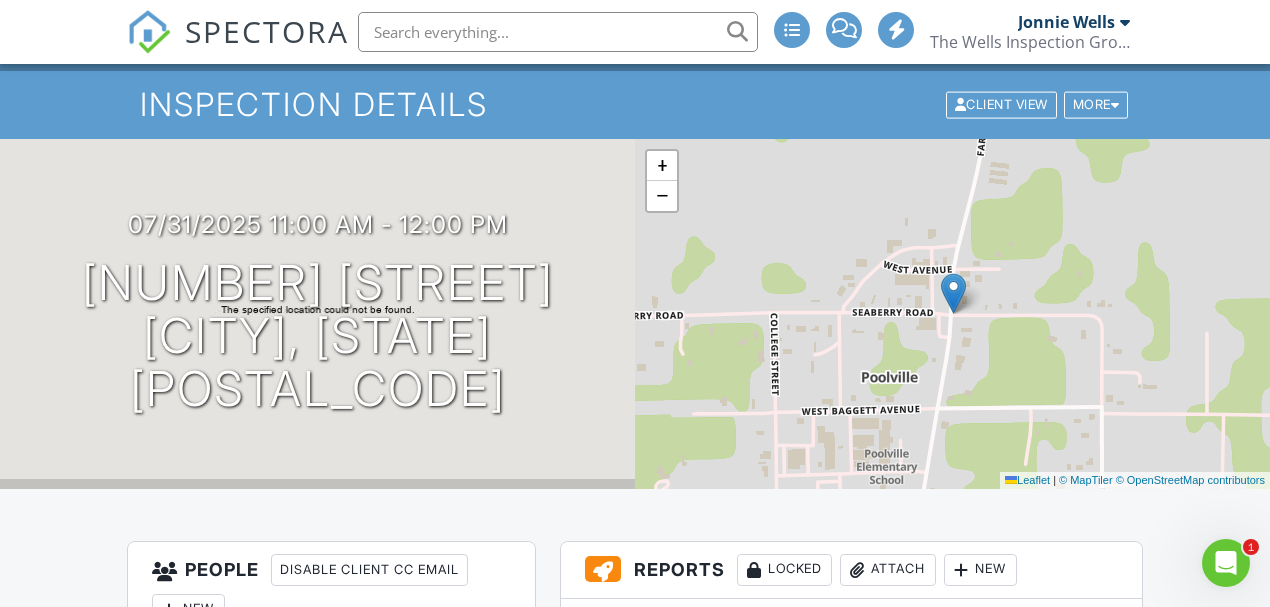 click at bounding box center [552, 32] 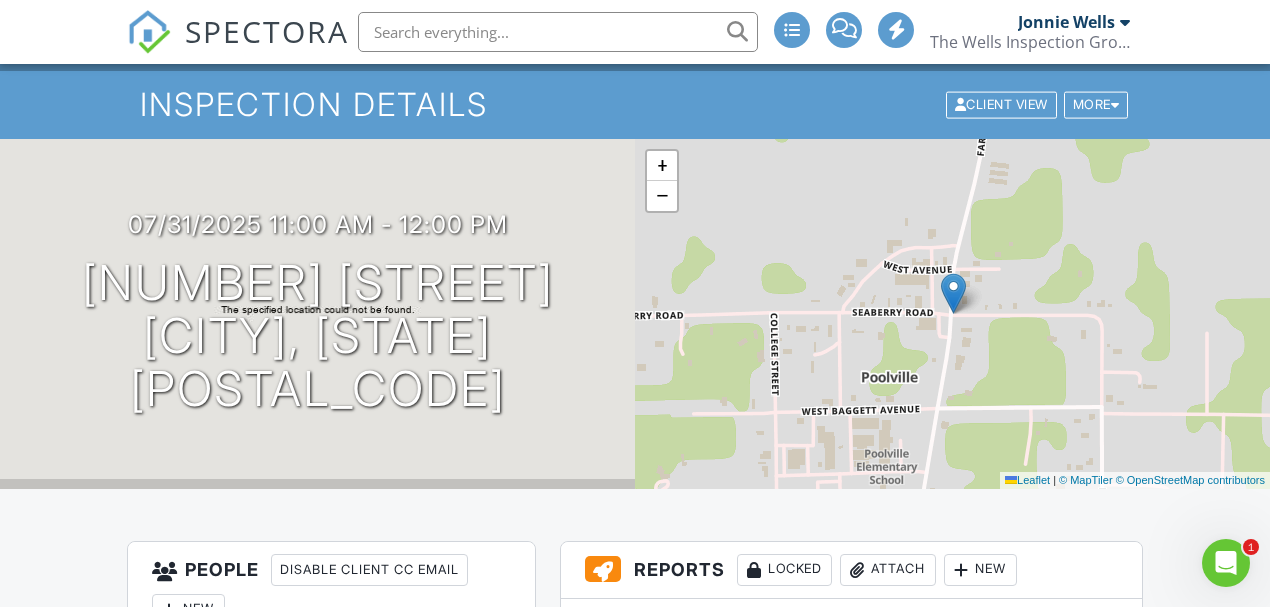 click at bounding box center (558, 32) 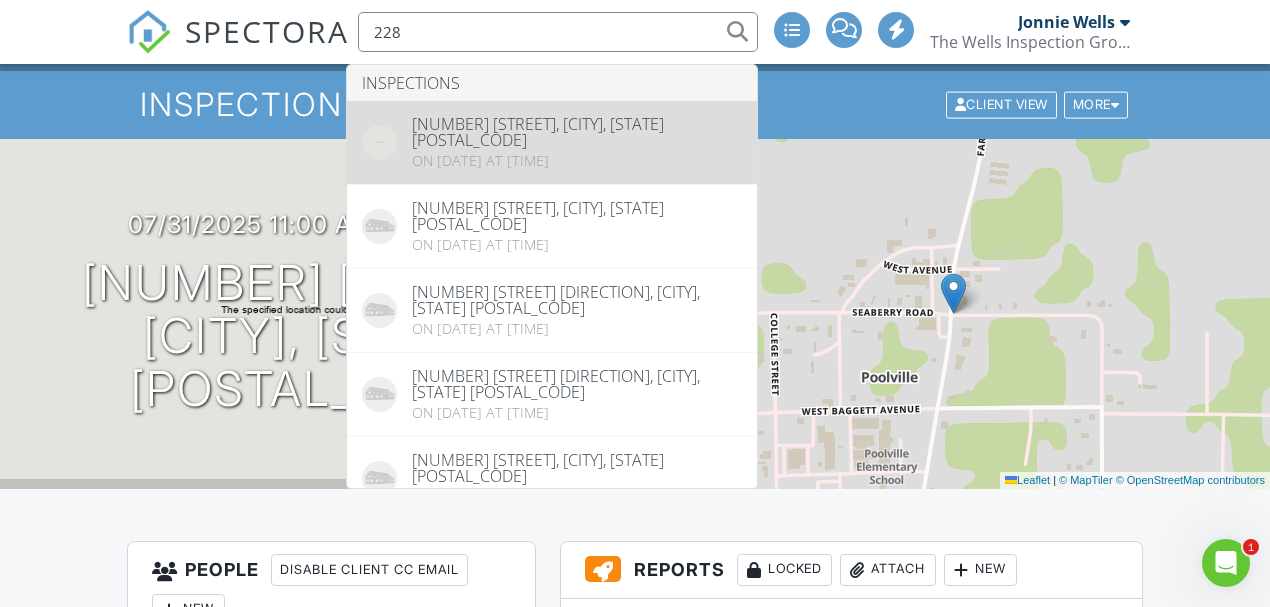 type on "228" 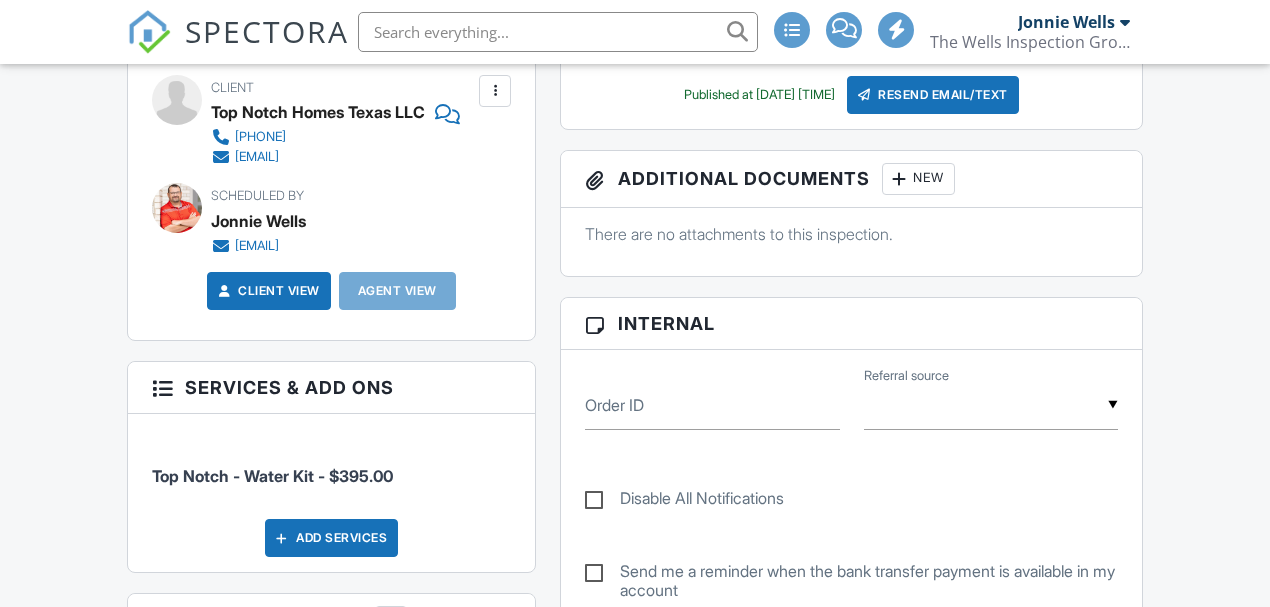 scroll, scrollTop: 1000, scrollLeft: 0, axis: vertical 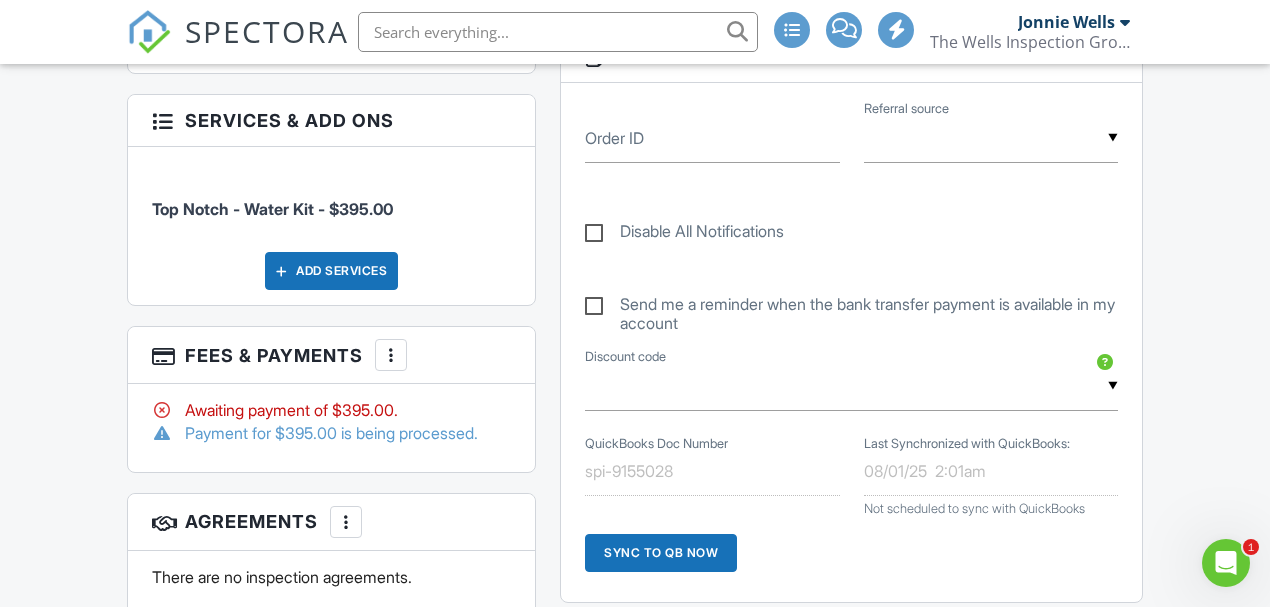 click at bounding box center (1226, 563) 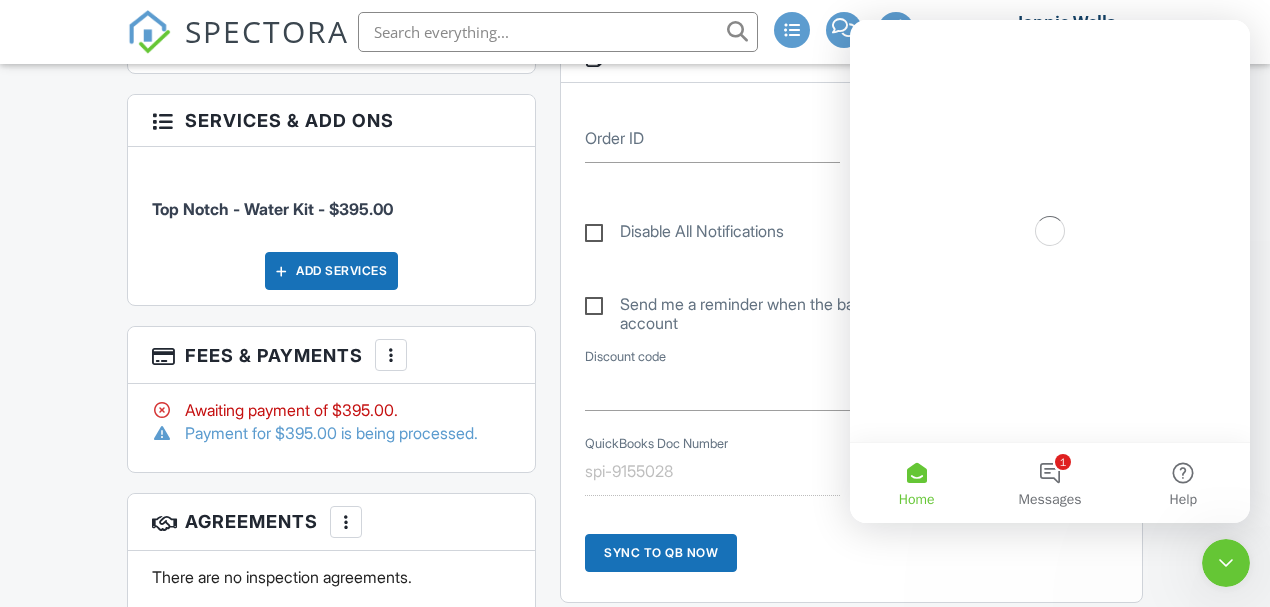 scroll, scrollTop: 0, scrollLeft: 0, axis: both 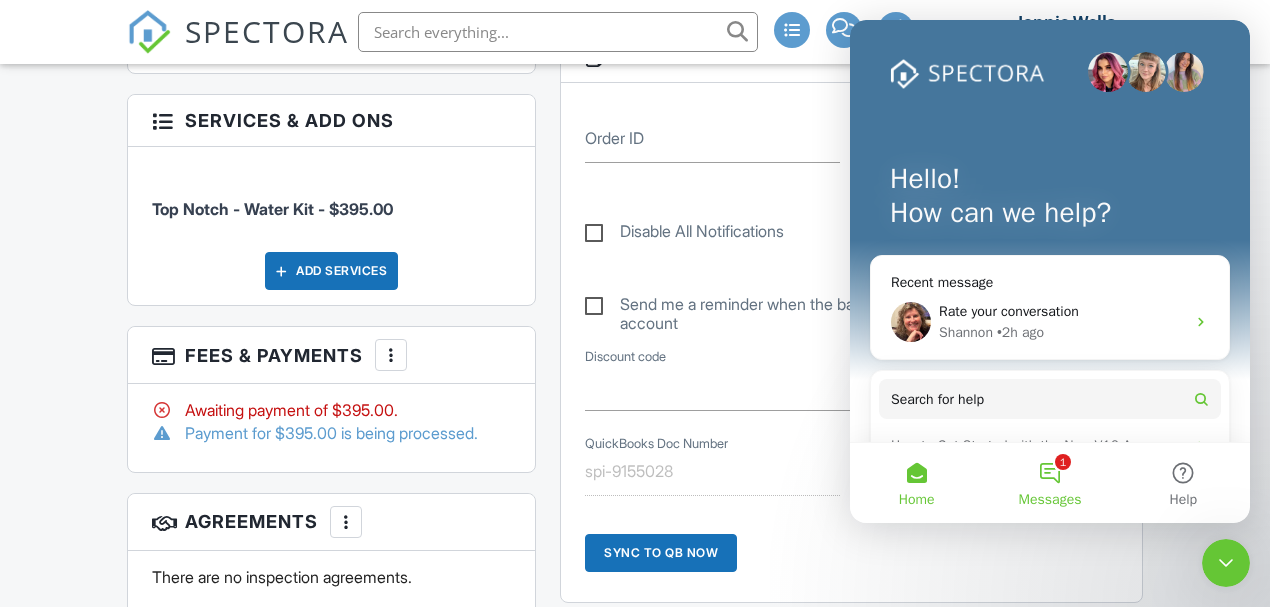 click on "1 Messages" at bounding box center (1049, 483) 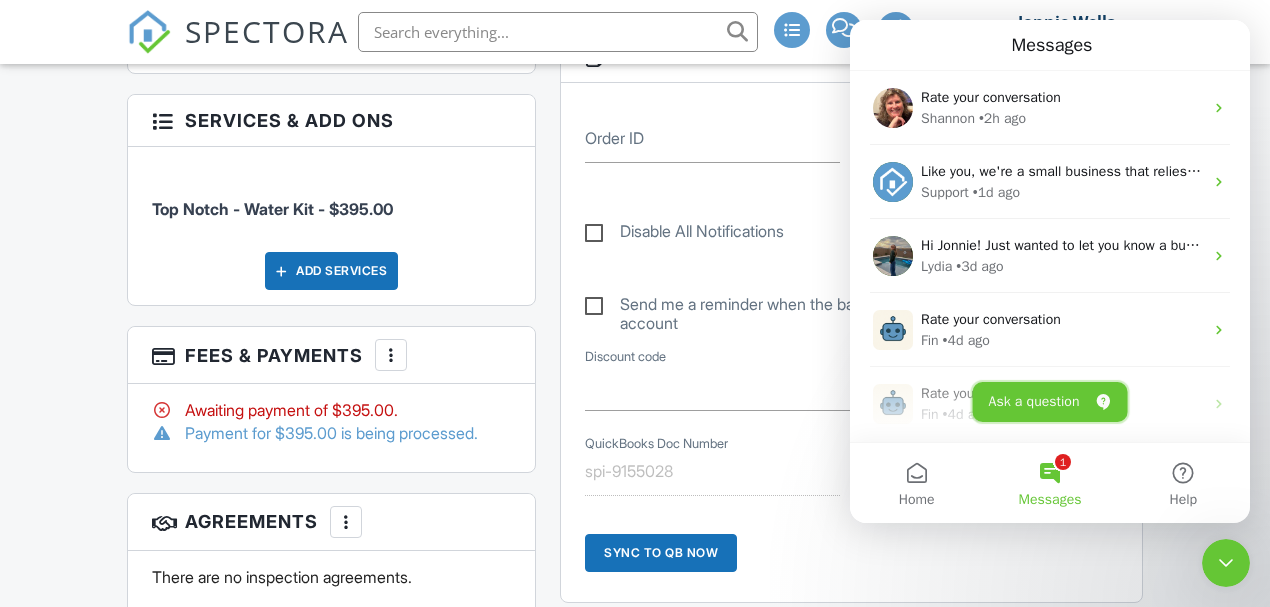 click on "Ask a question" at bounding box center [1050, 402] 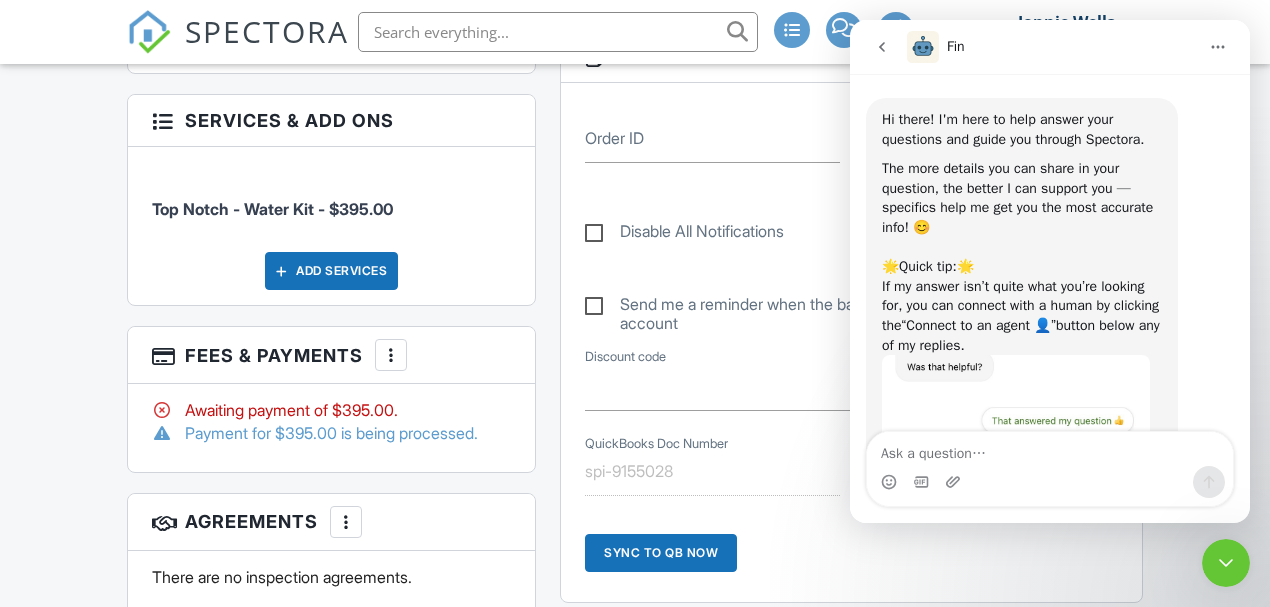 scroll, scrollTop: 128, scrollLeft: 0, axis: vertical 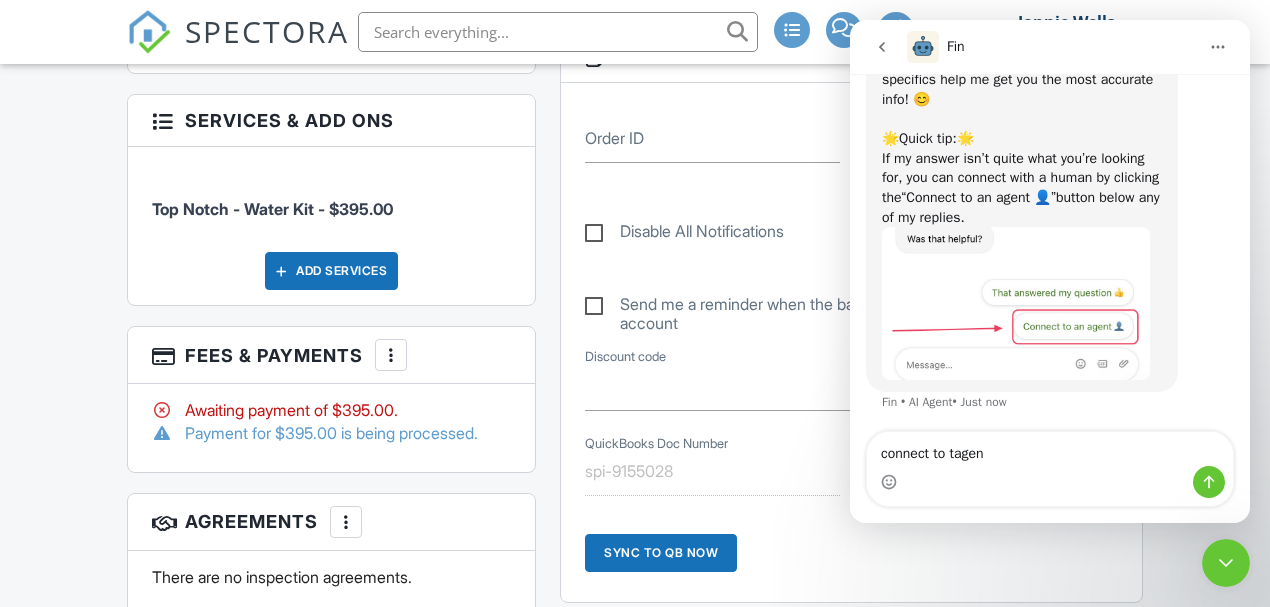 type on "connect to tagent" 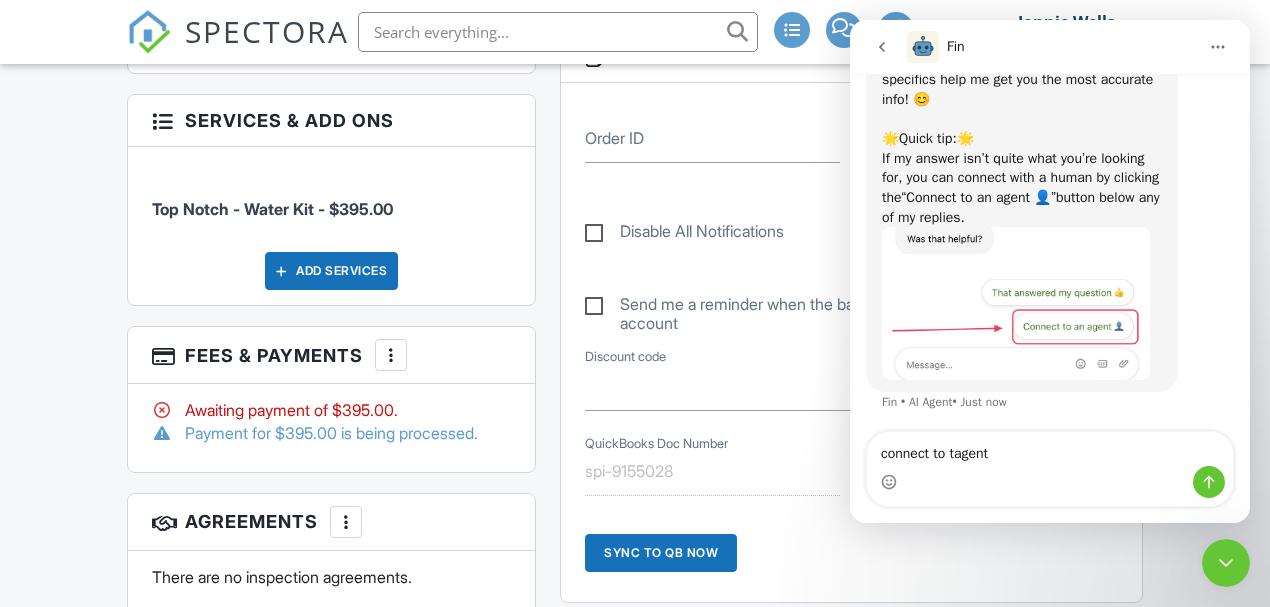 type 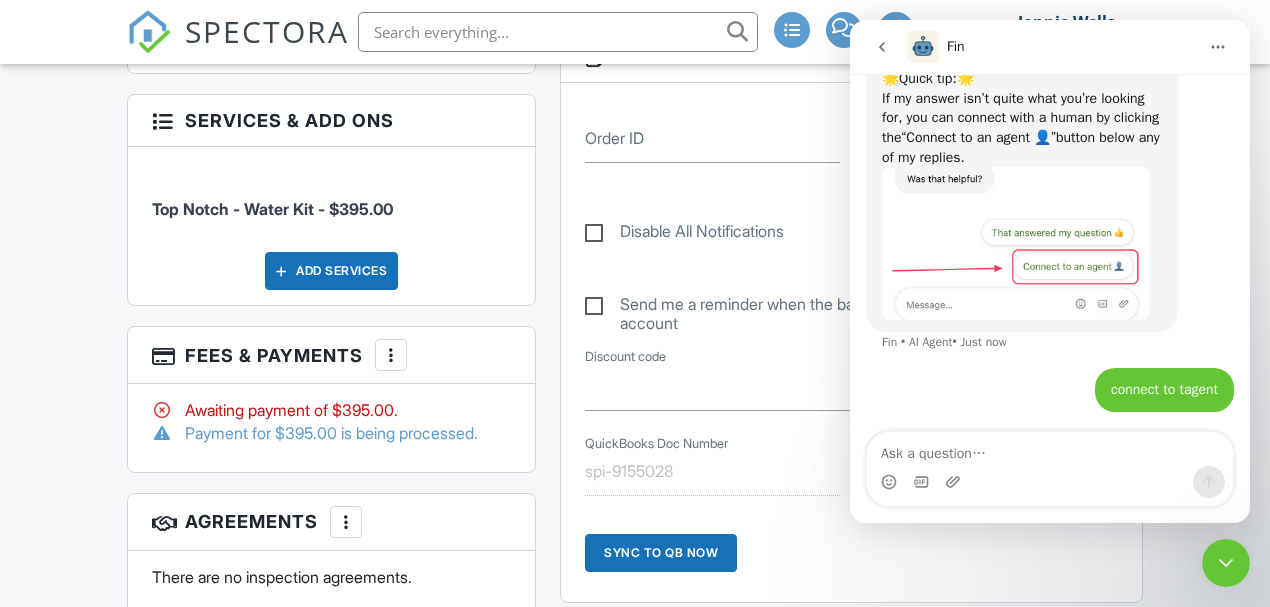scroll, scrollTop: 0, scrollLeft: 0, axis: both 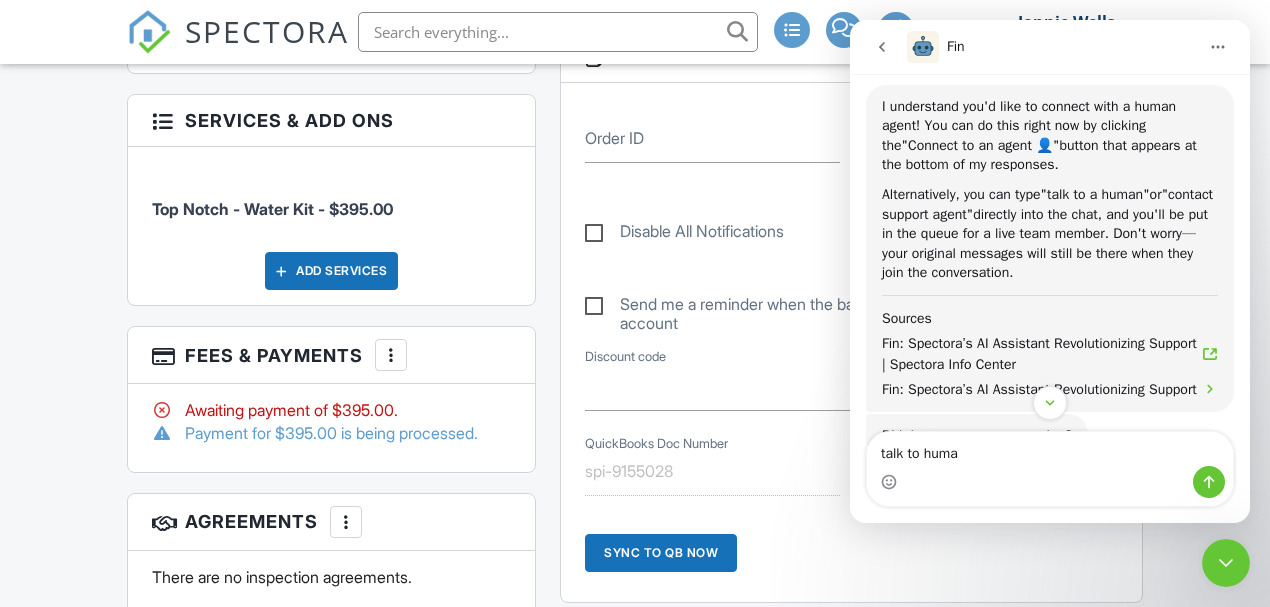 type on "talk to human" 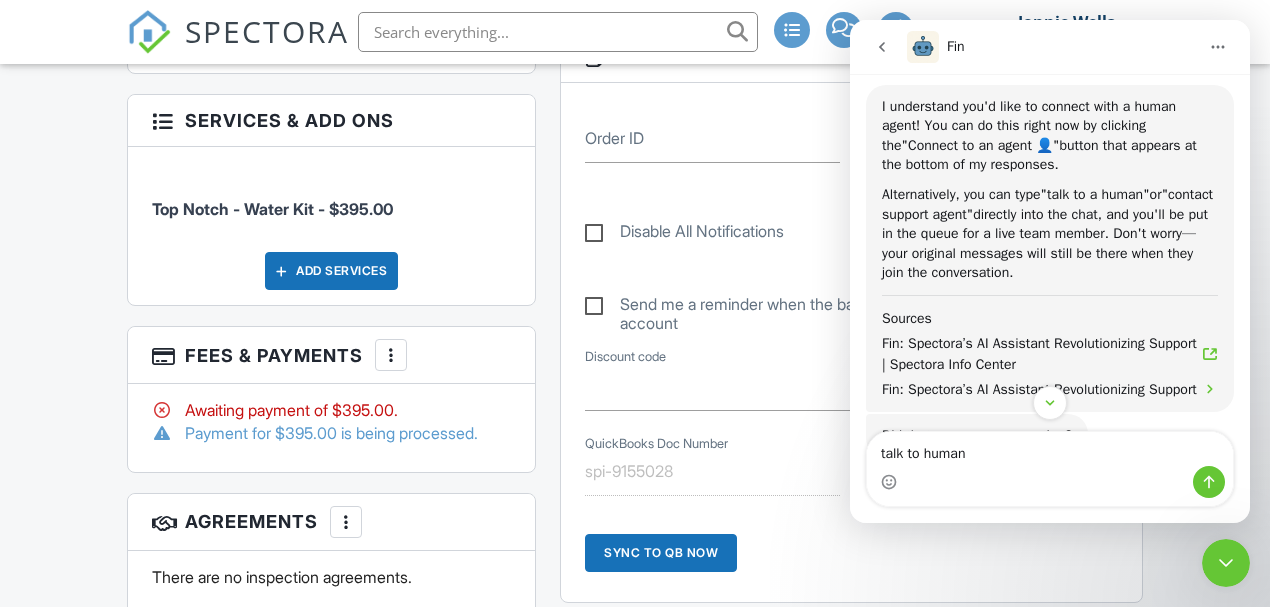 type 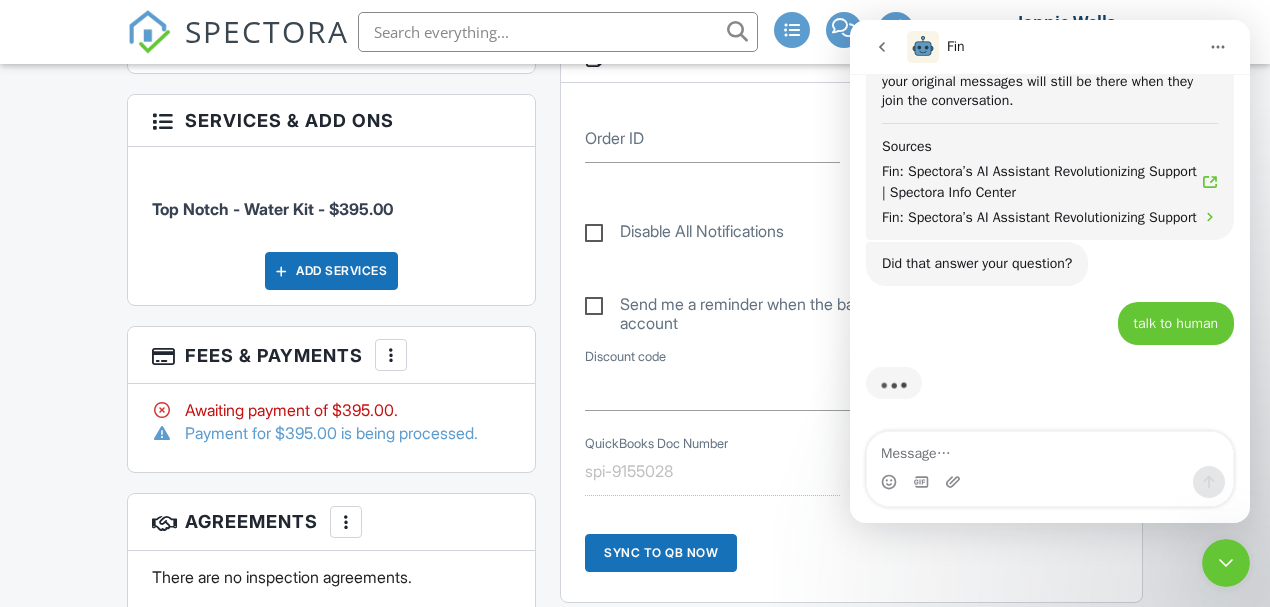 scroll, scrollTop: 703, scrollLeft: 0, axis: vertical 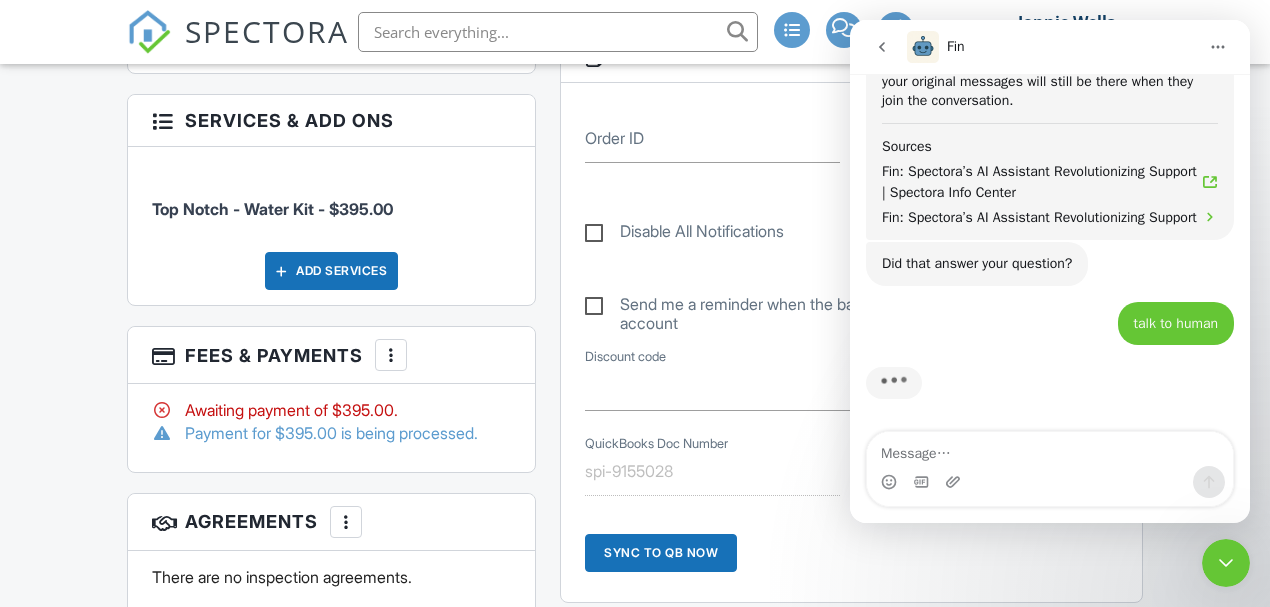 drag, startPoint x: 981, startPoint y: 478, endPoint x: 993, endPoint y: 521, distance: 44.64303 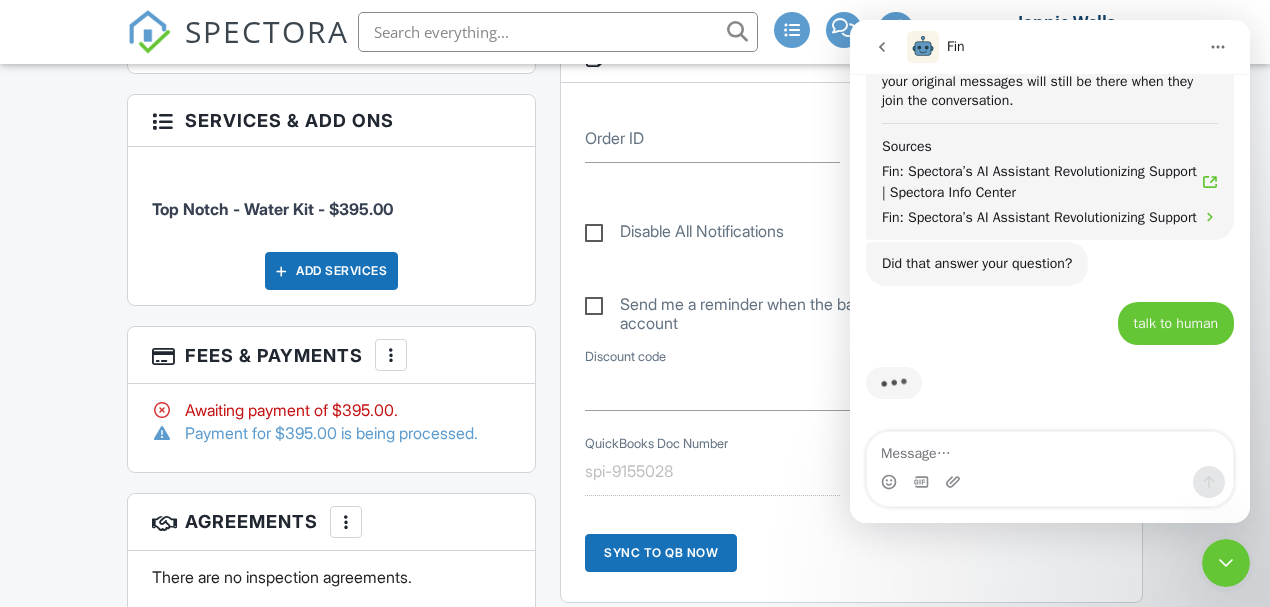click at bounding box center [1050, 477] 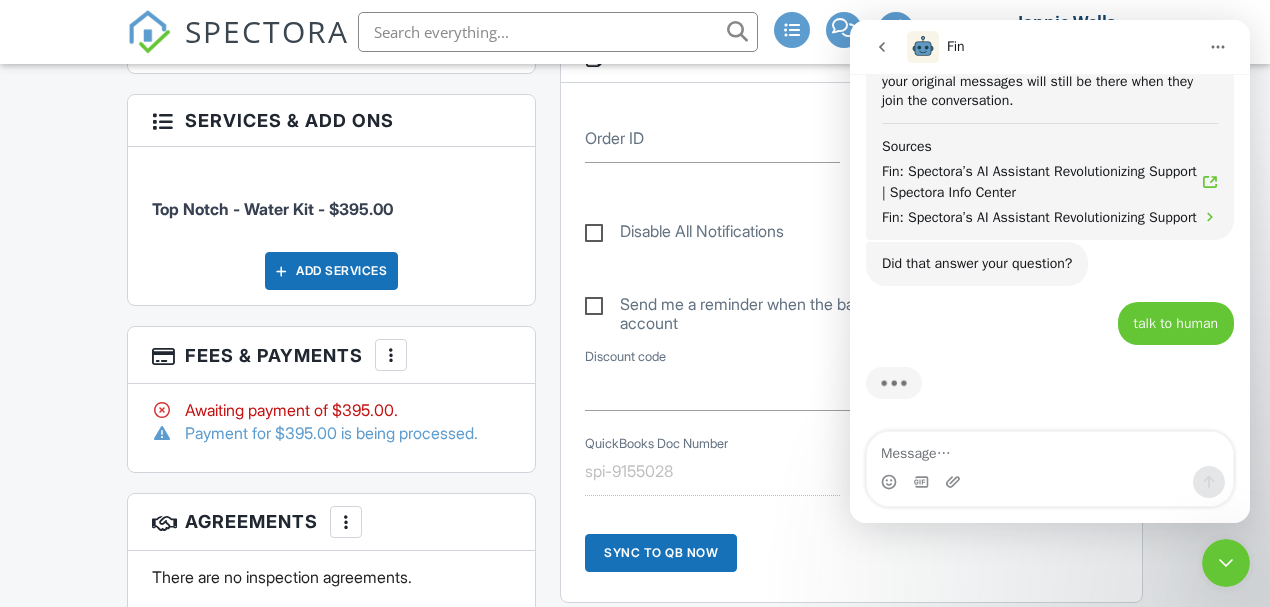 click at bounding box center (1050, 449) 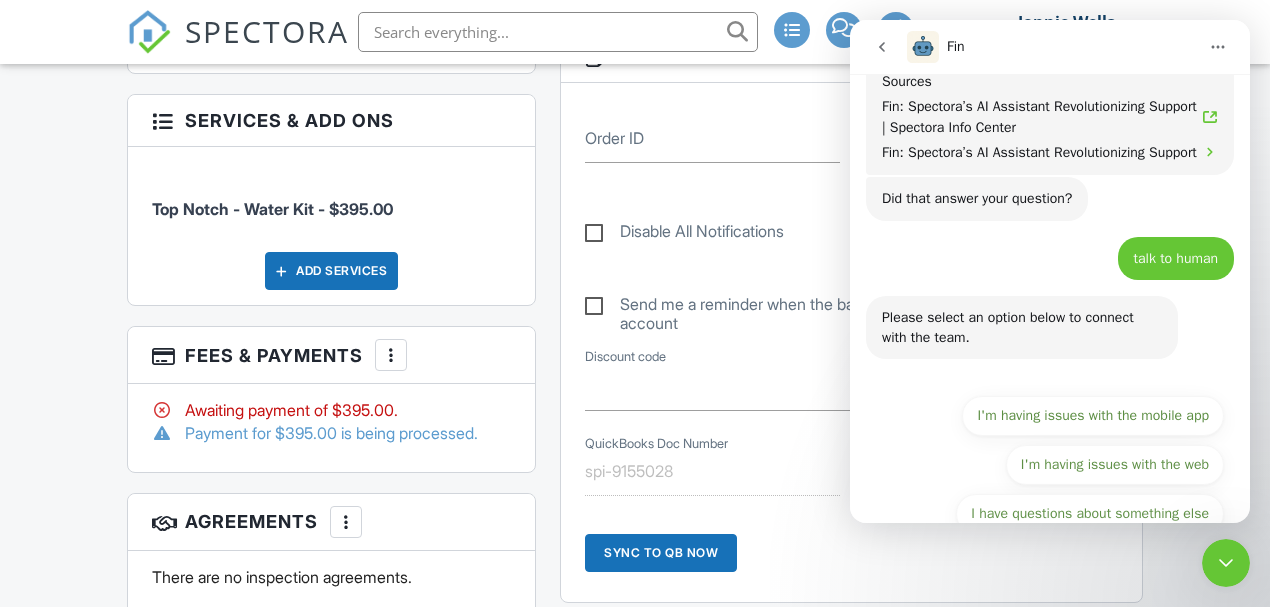 scroll, scrollTop: 812, scrollLeft: 0, axis: vertical 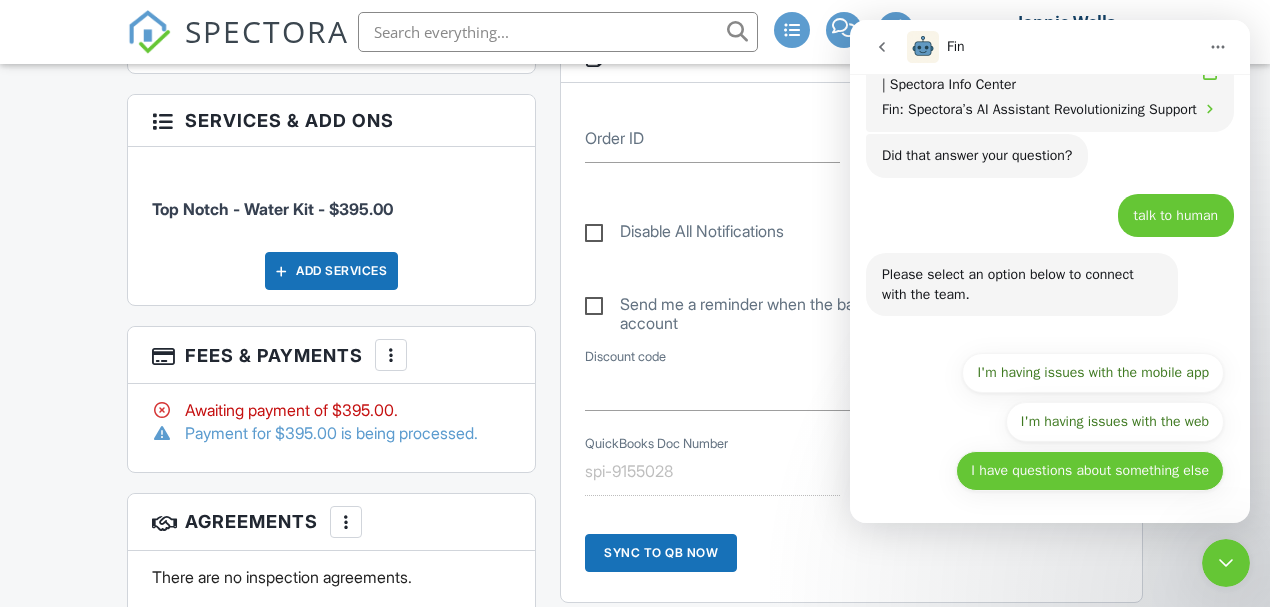 click on "I have questions about something else" at bounding box center [1090, 471] 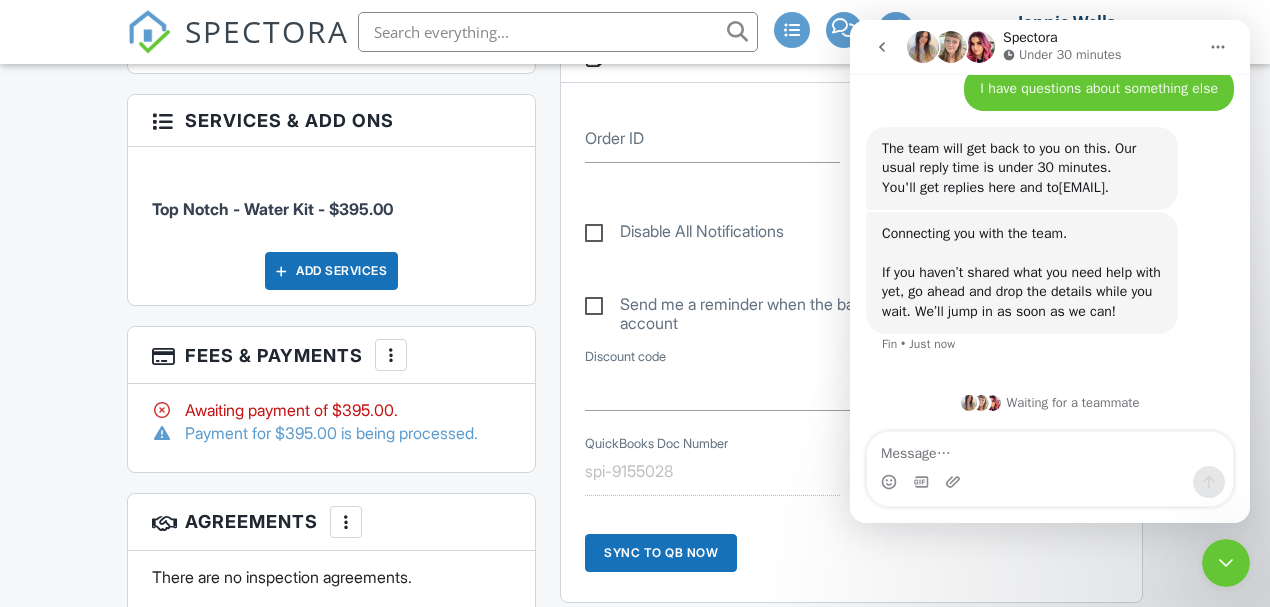 scroll, scrollTop: 1095, scrollLeft: 0, axis: vertical 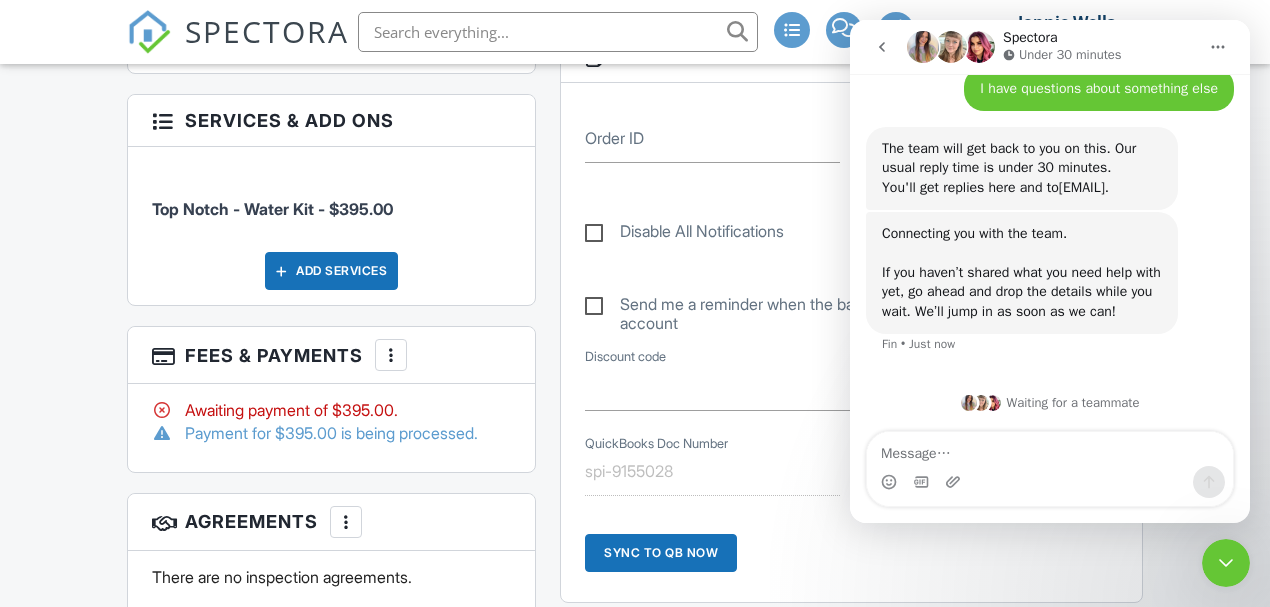 click at bounding box center [1050, 449] 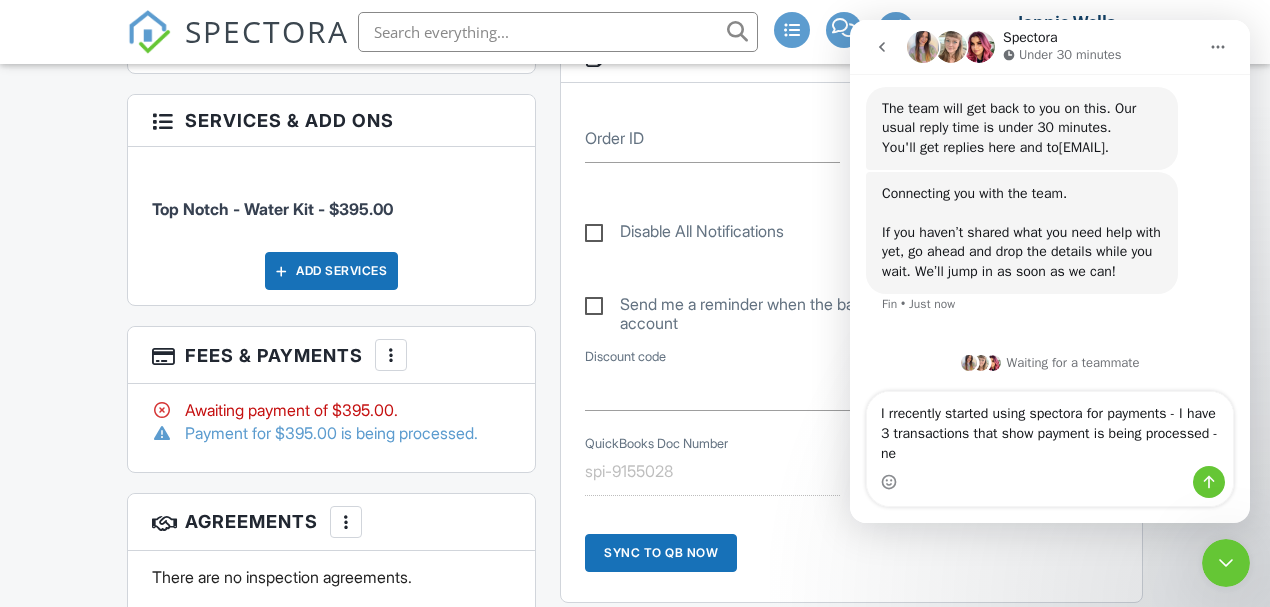scroll, scrollTop: 1135, scrollLeft: 0, axis: vertical 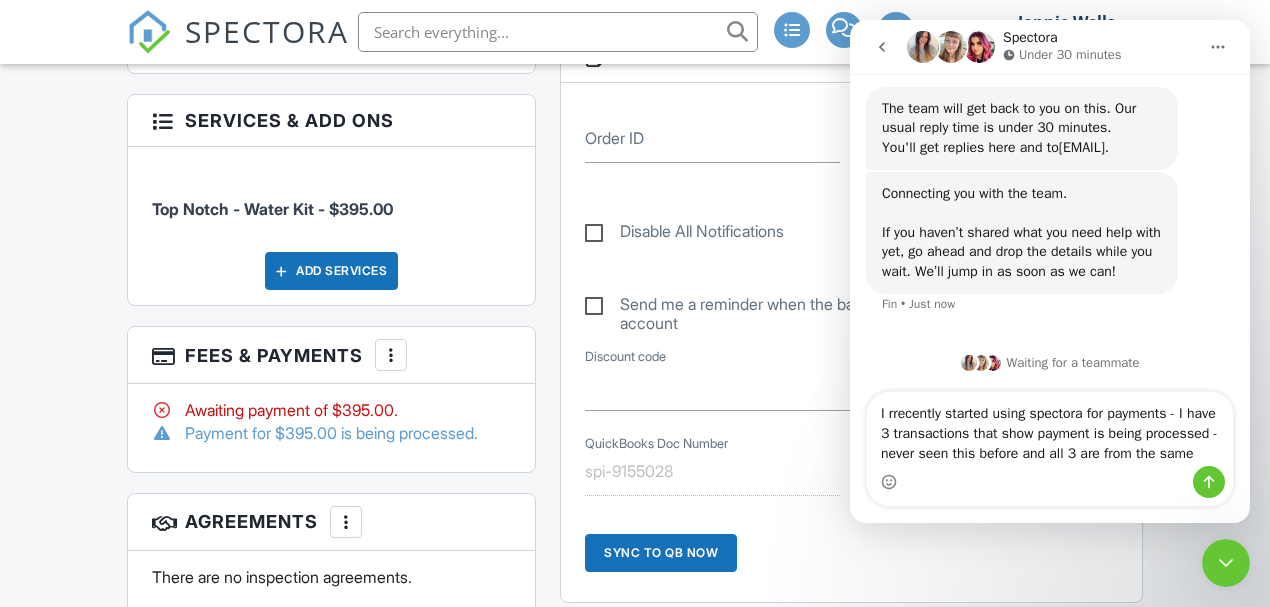 type on "I rrecently started using spectora for payments - I have 3 transactions that show payment is being processed - never seen this before and all 3 are from the same client" 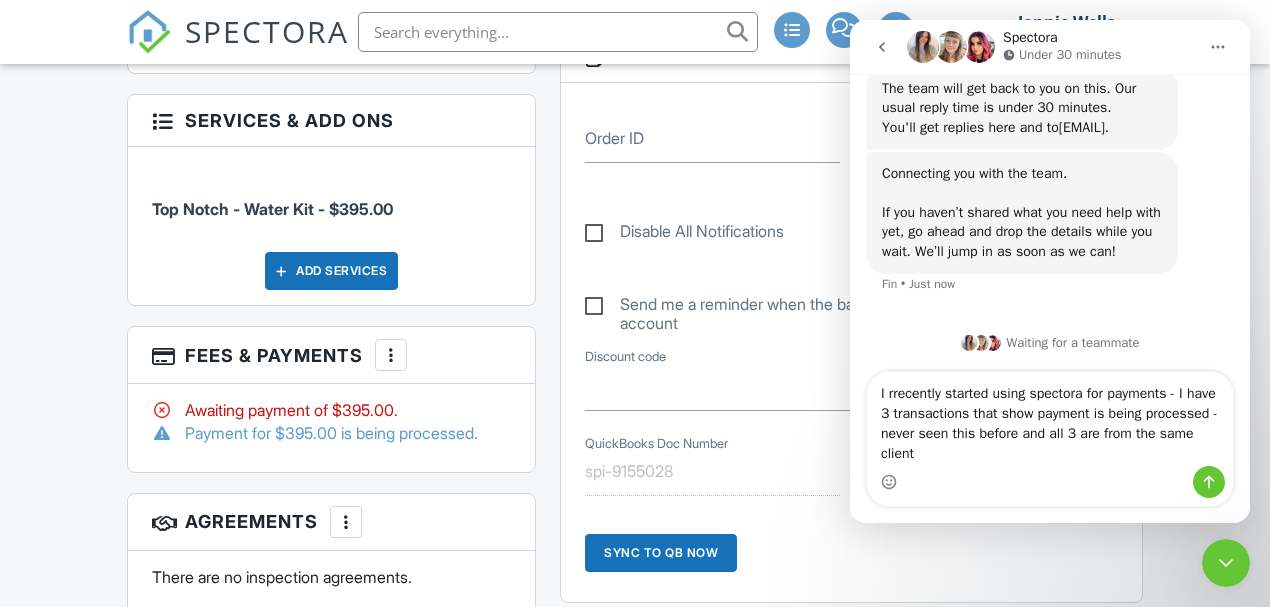 type 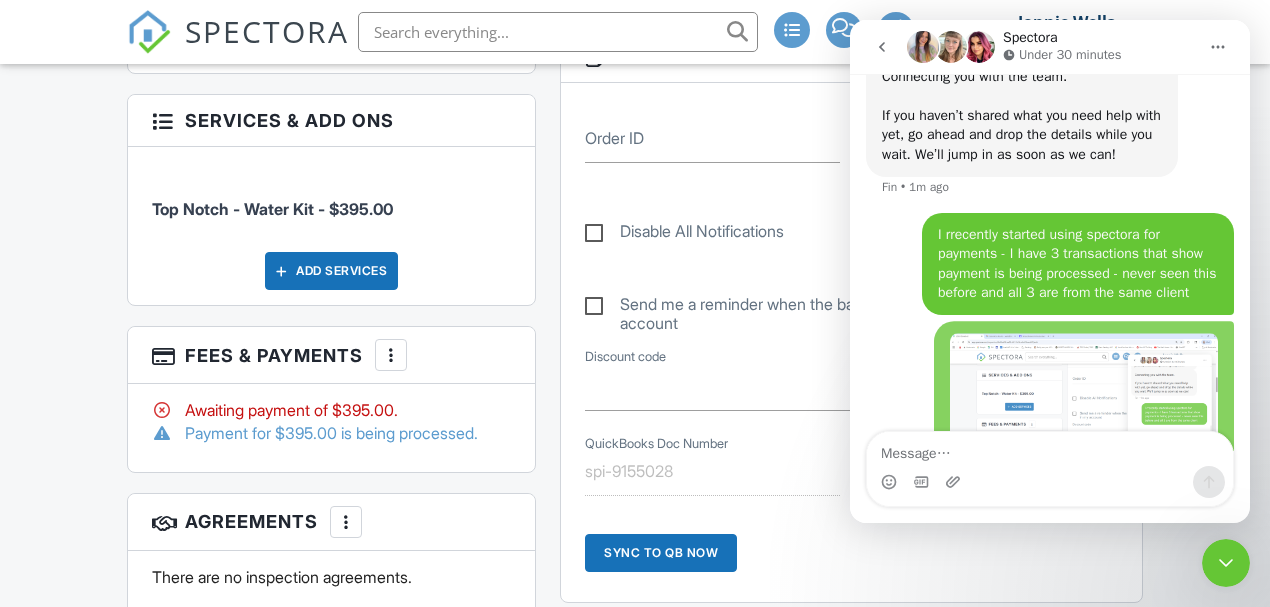 scroll, scrollTop: 1390, scrollLeft: 0, axis: vertical 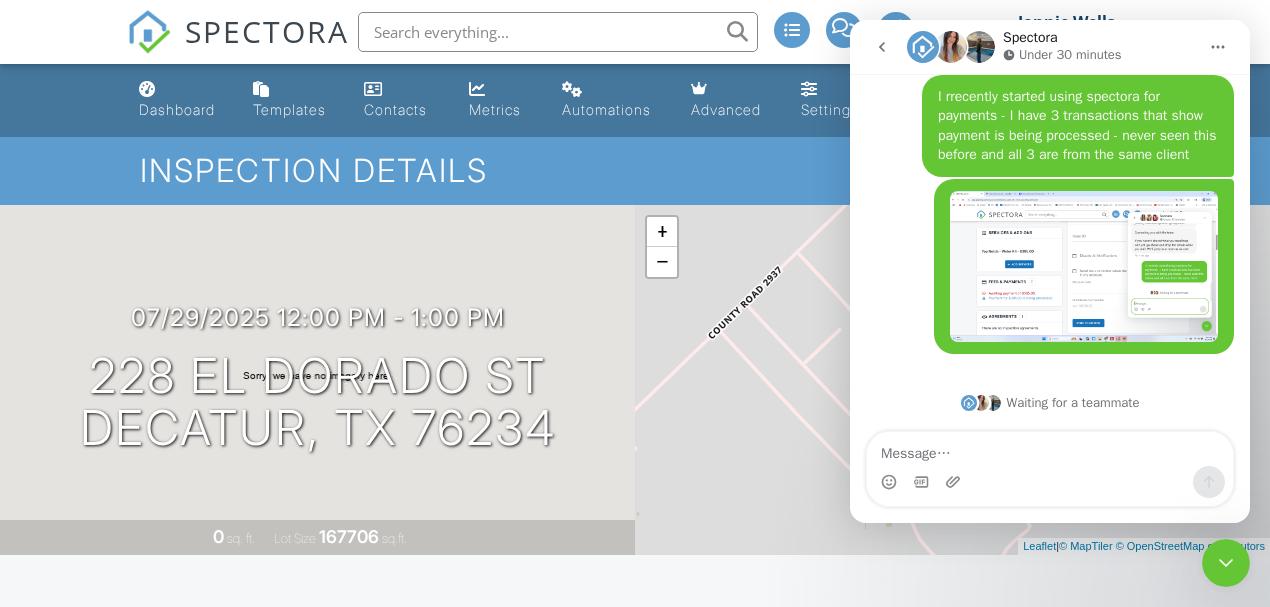 click on "Dashboard" at bounding box center (180, 100) 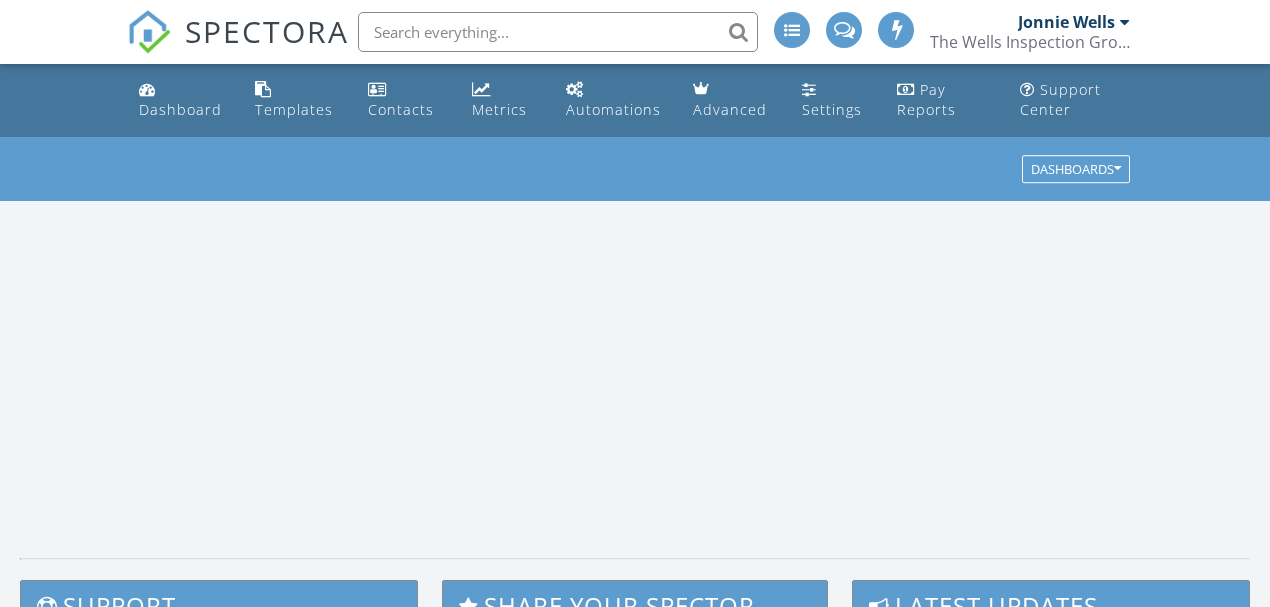 scroll, scrollTop: 0, scrollLeft: 0, axis: both 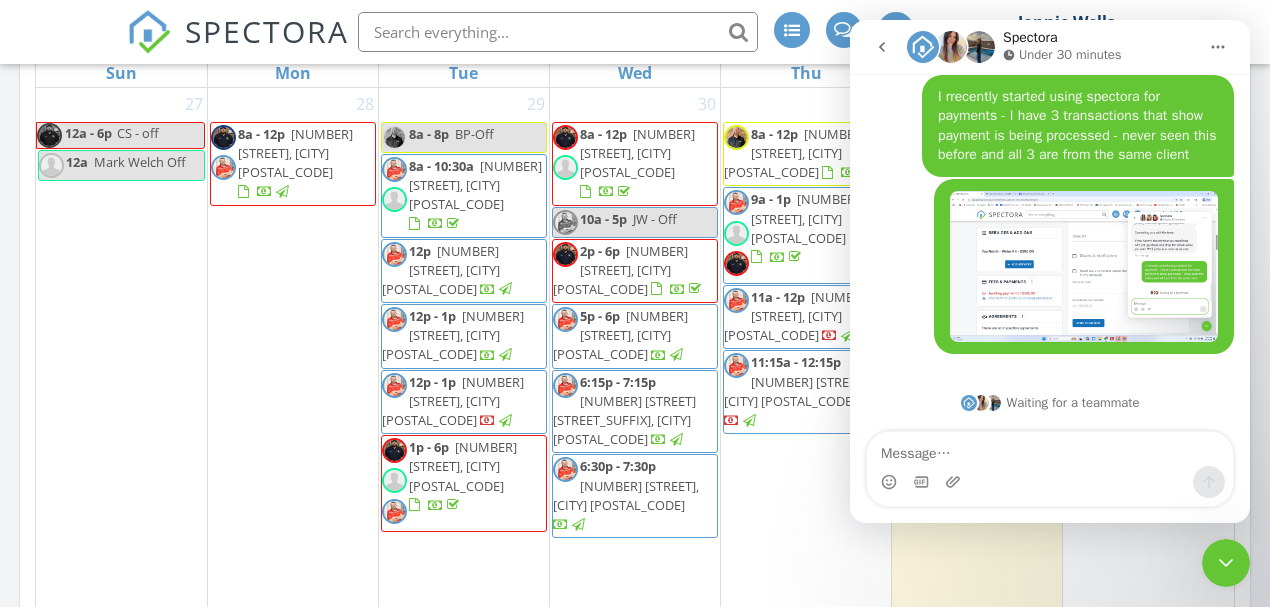click 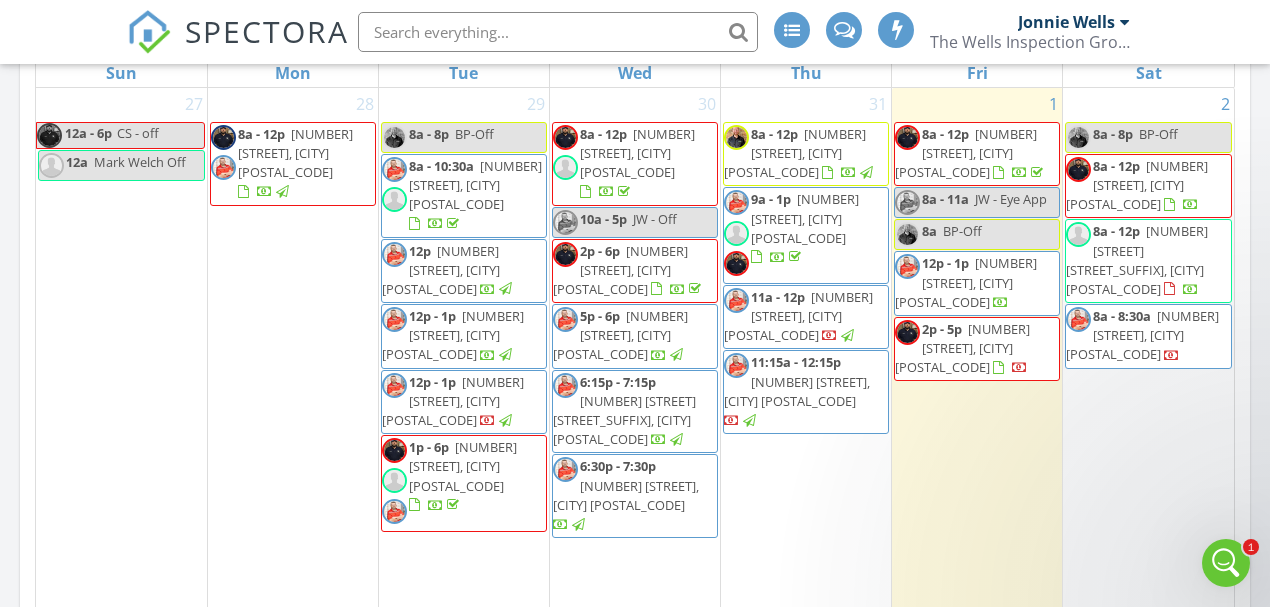 scroll, scrollTop: 0, scrollLeft: 0, axis: both 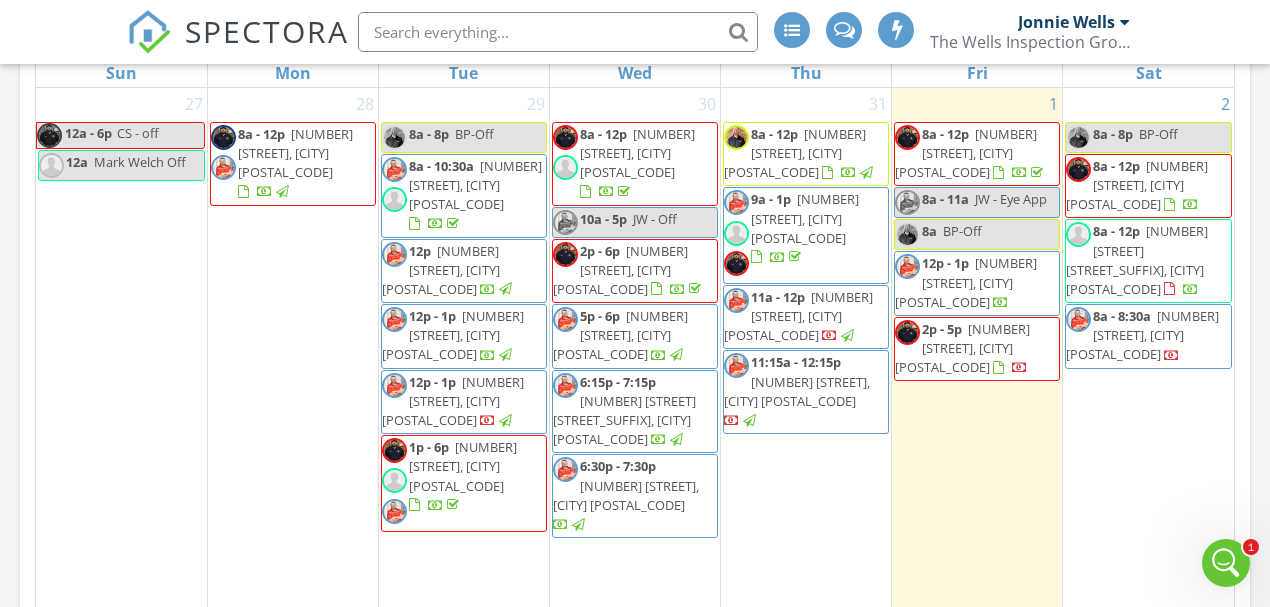 click 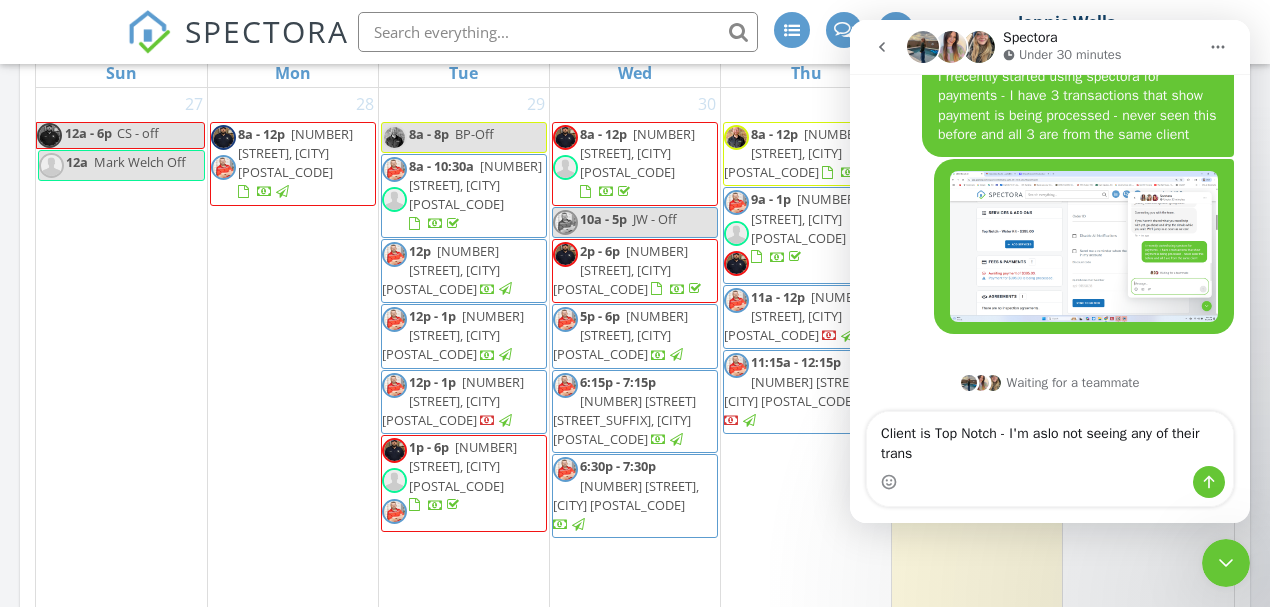 scroll, scrollTop: 1410, scrollLeft: 0, axis: vertical 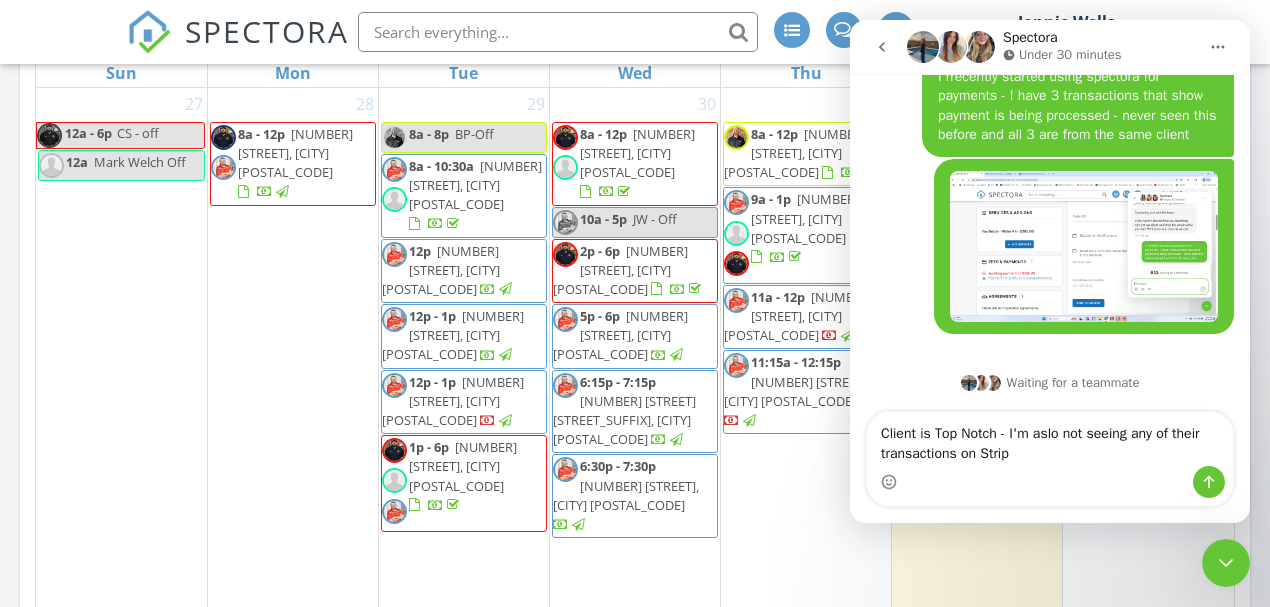 type on "Client is Top Notch - I'm aslo not seeing any of their transactions on Stripe" 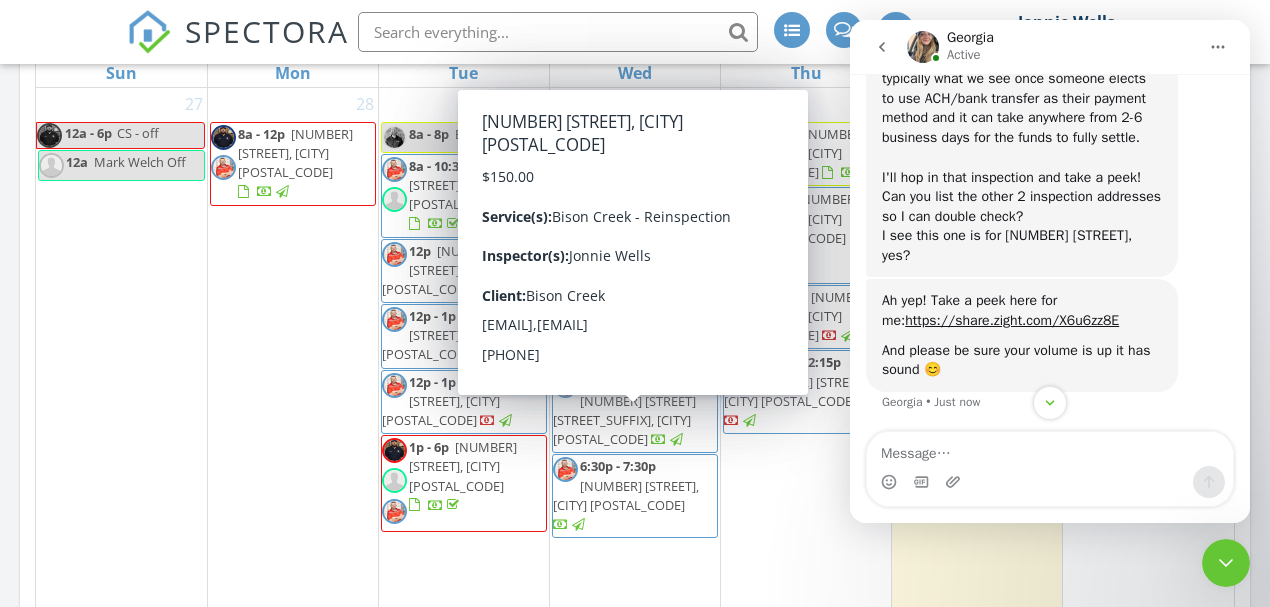 scroll, scrollTop: 1796, scrollLeft: 0, axis: vertical 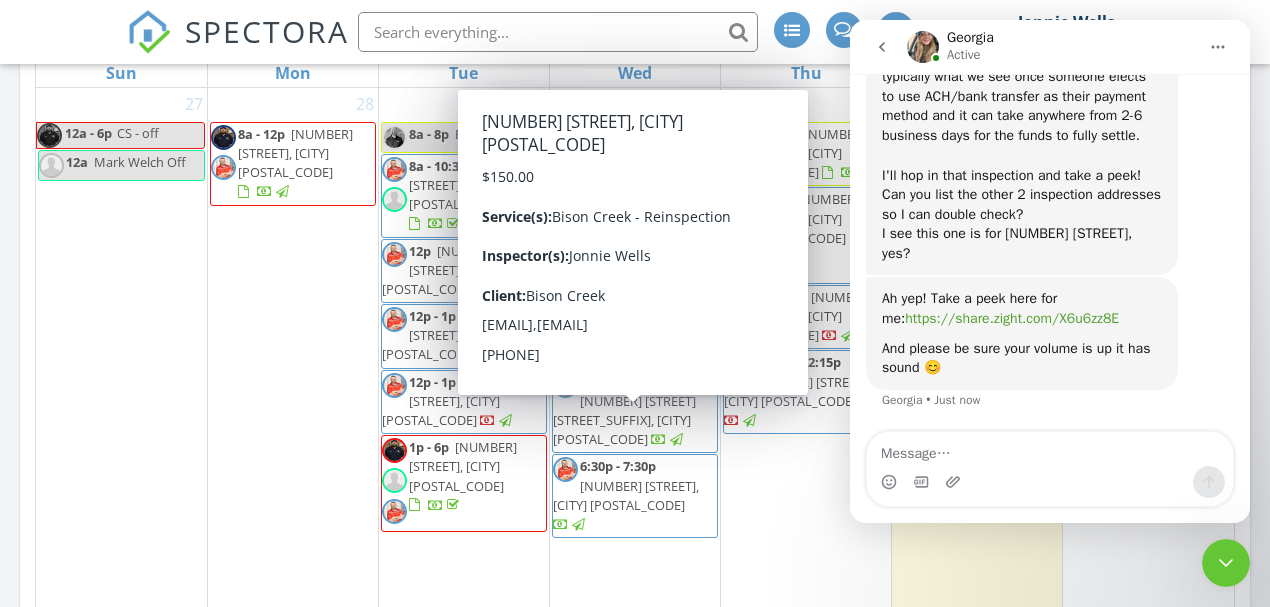 click on "https://share.zight.com/X6u6zz8E" at bounding box center [1012, 318] 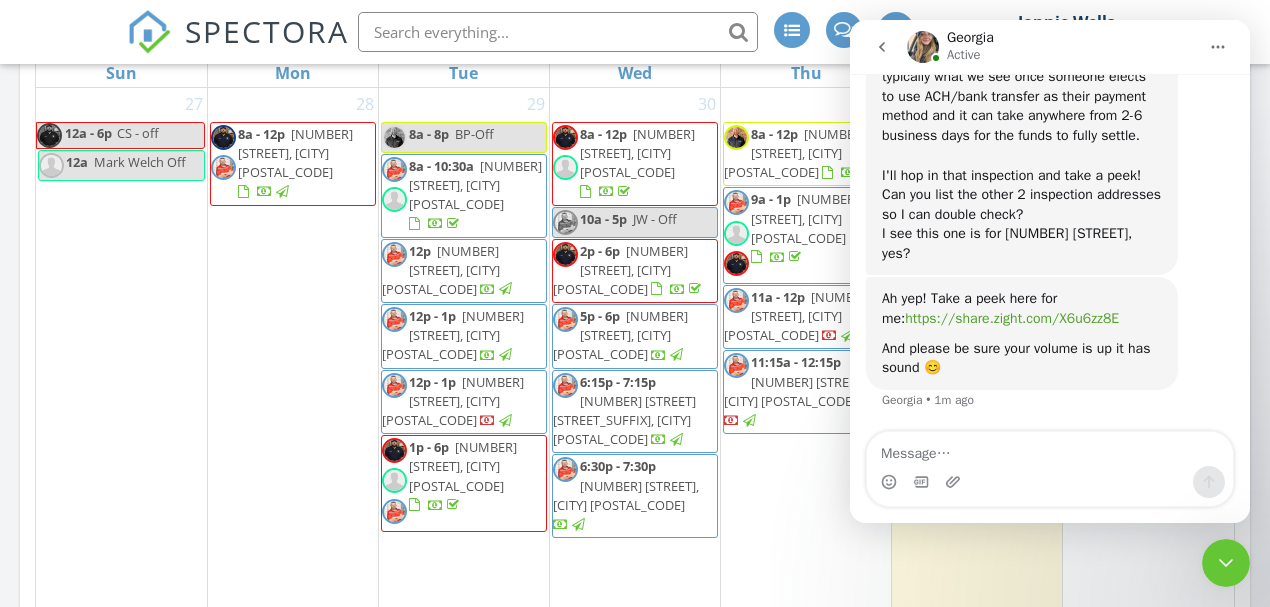 click on "https://share.zight.com/X6u6zz8E" at bounding box center [1012, 318] 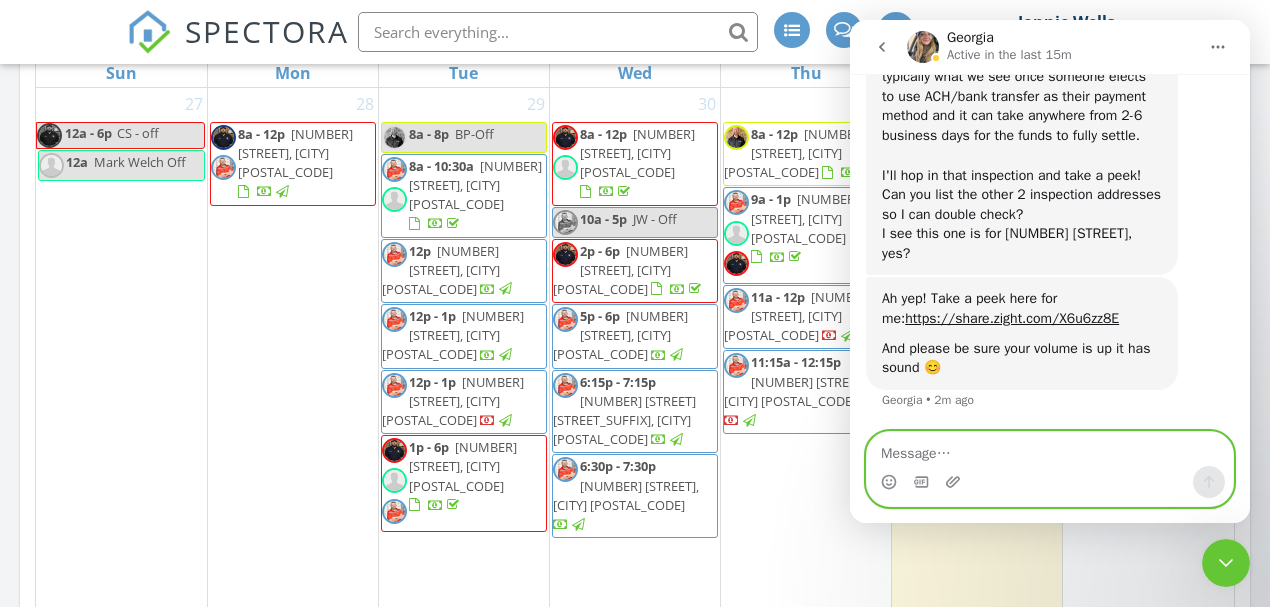 click at bounding box center [1050, 449] 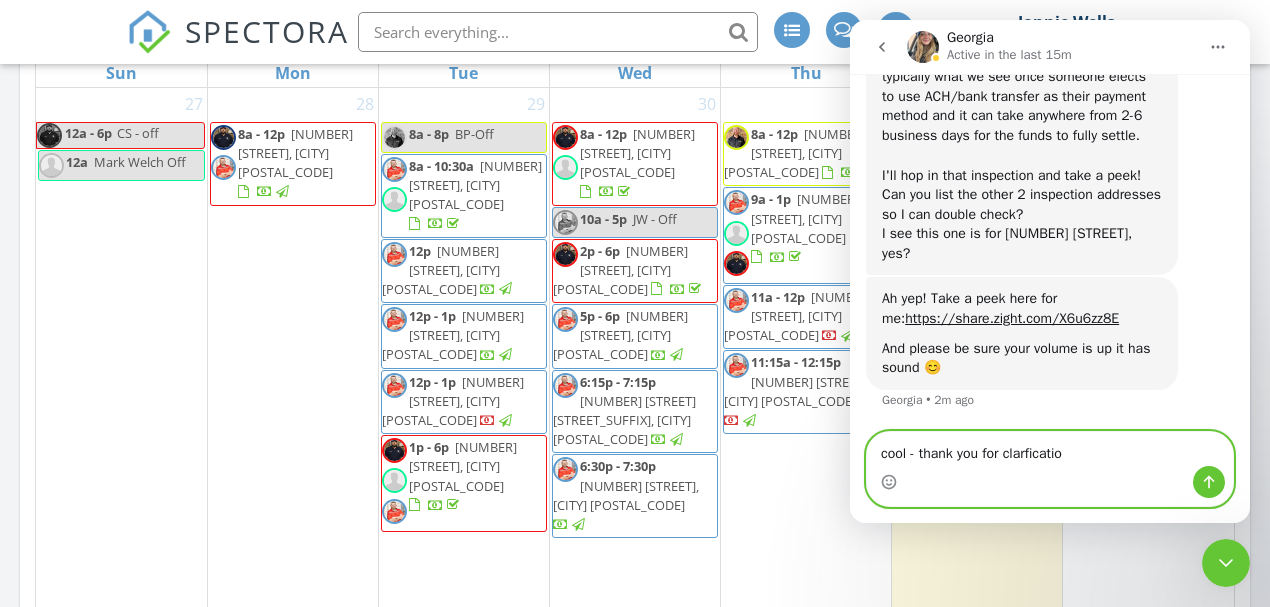 type on "cool - thank you for clarfication" 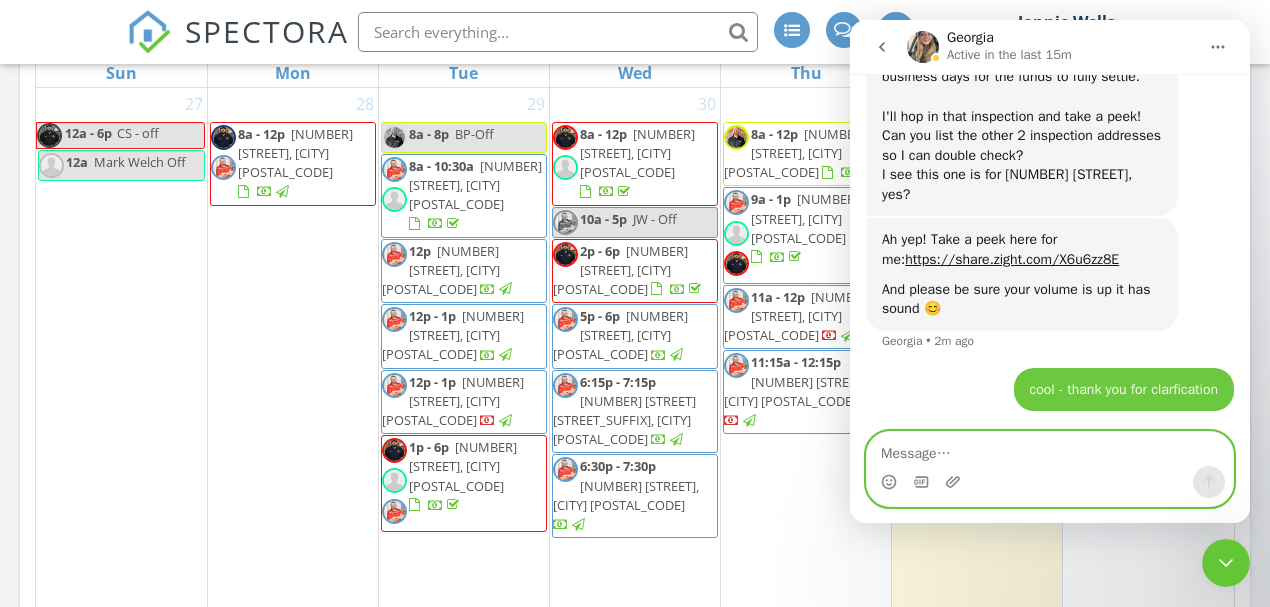 scroll, scrollTop: 1855, scrollLeft: 0, axis: vertical 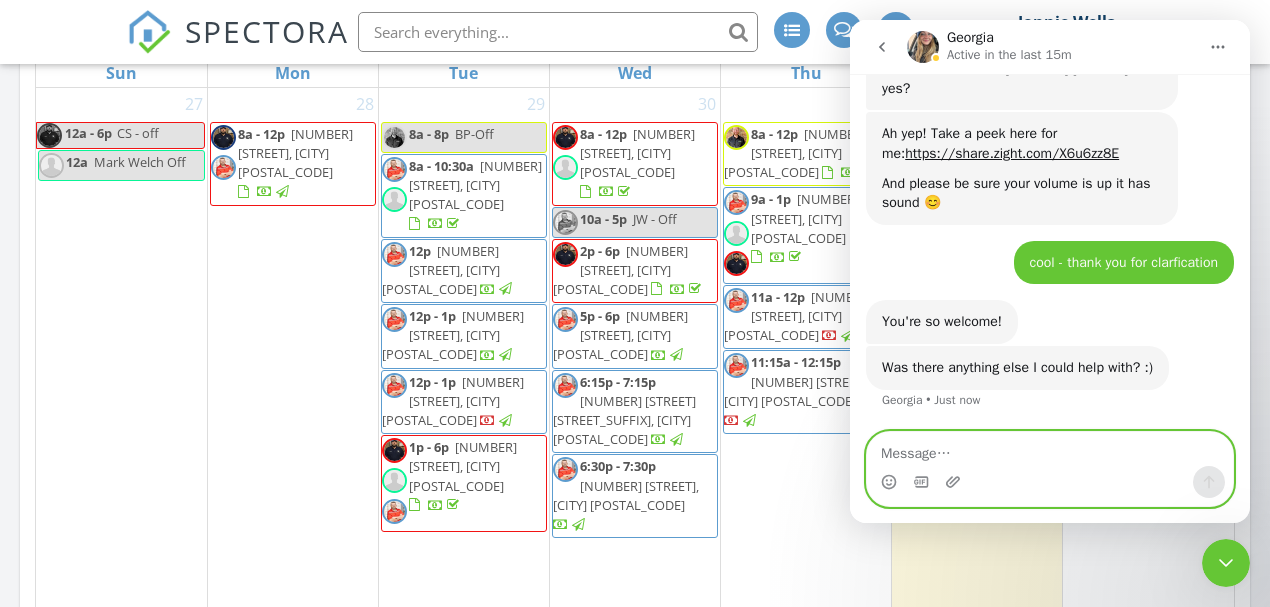 click at bounding box center [1050, 449] 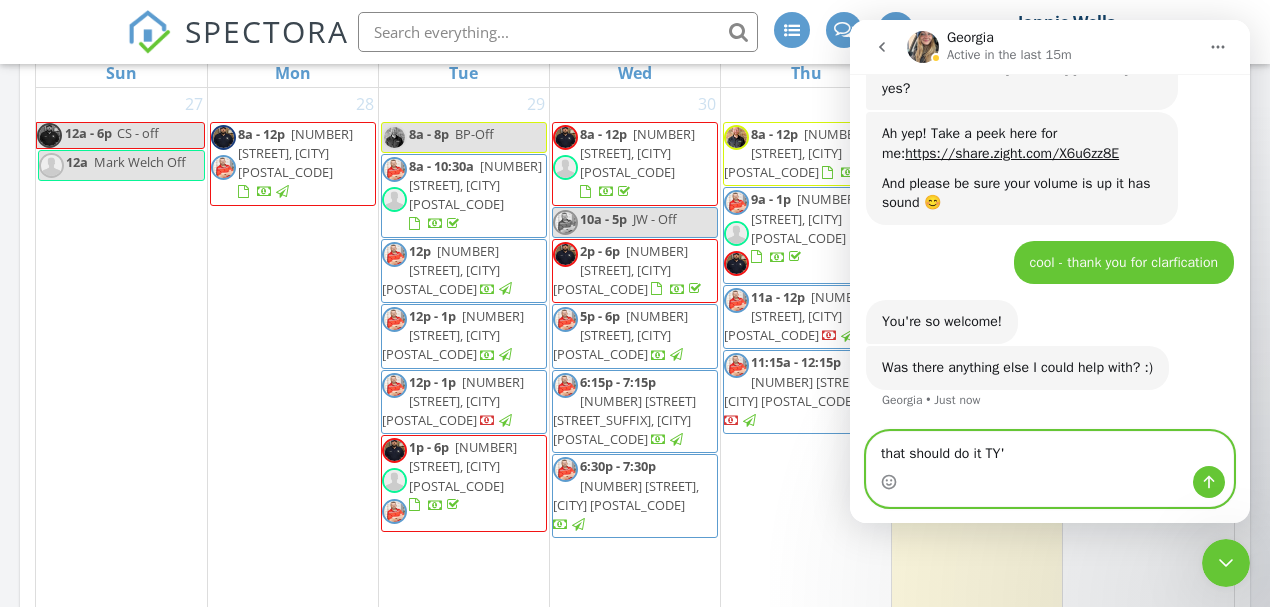 type on "that should do it TY" 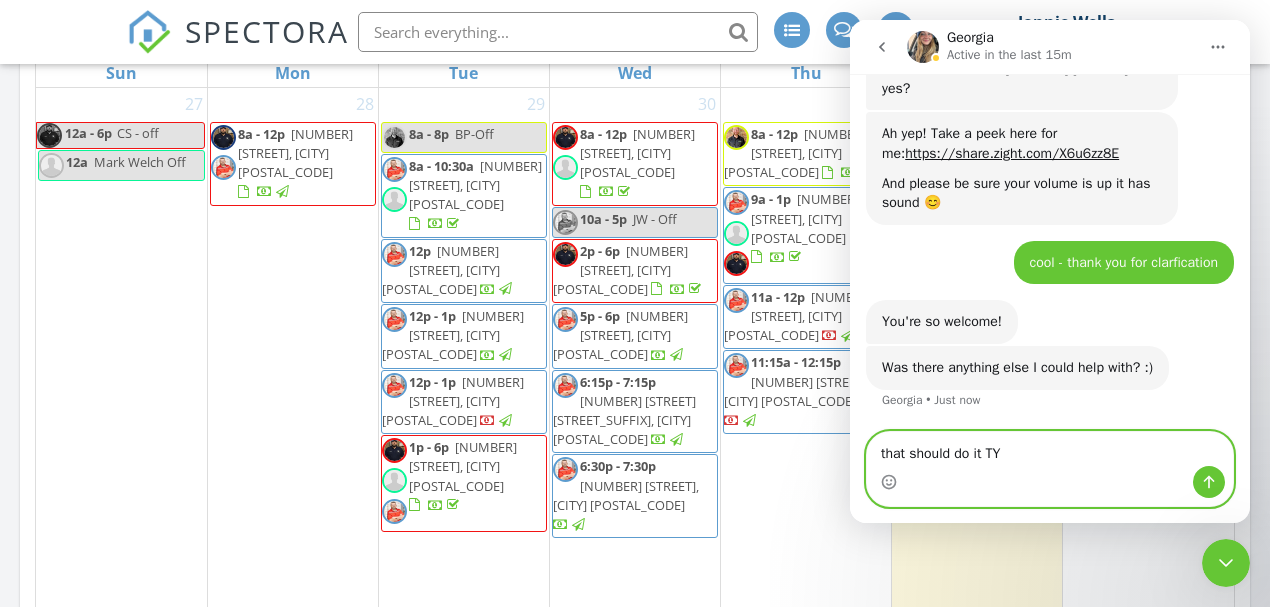 type 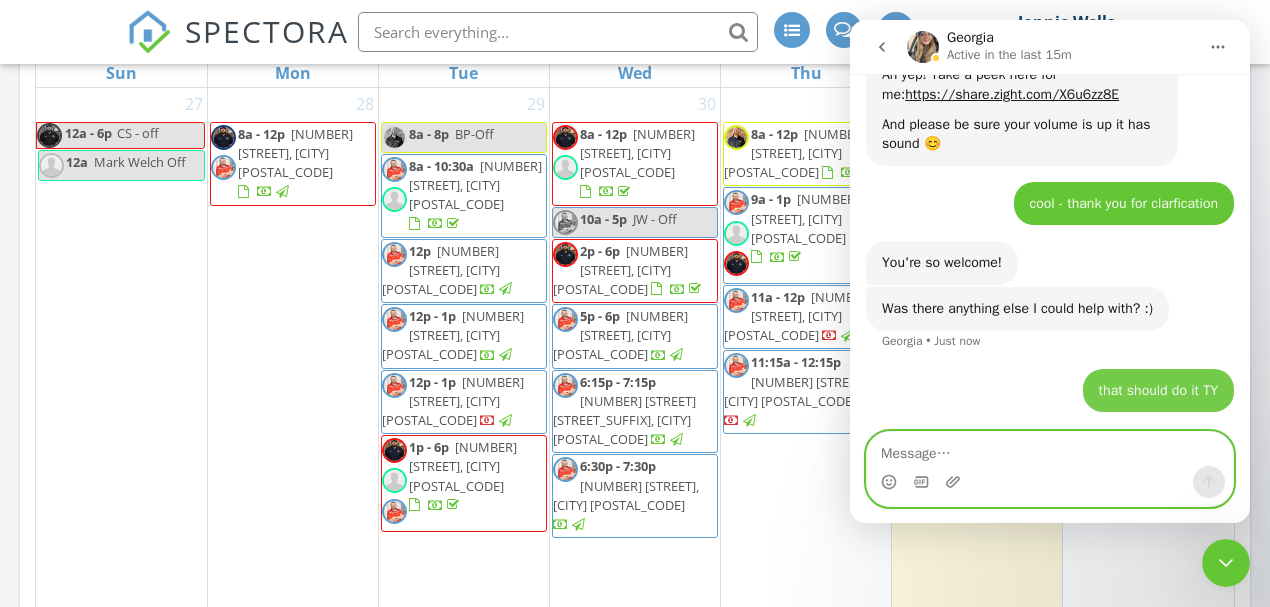 scroll, scrollTop: 2020, scrollLeft: 0, axis: vertical 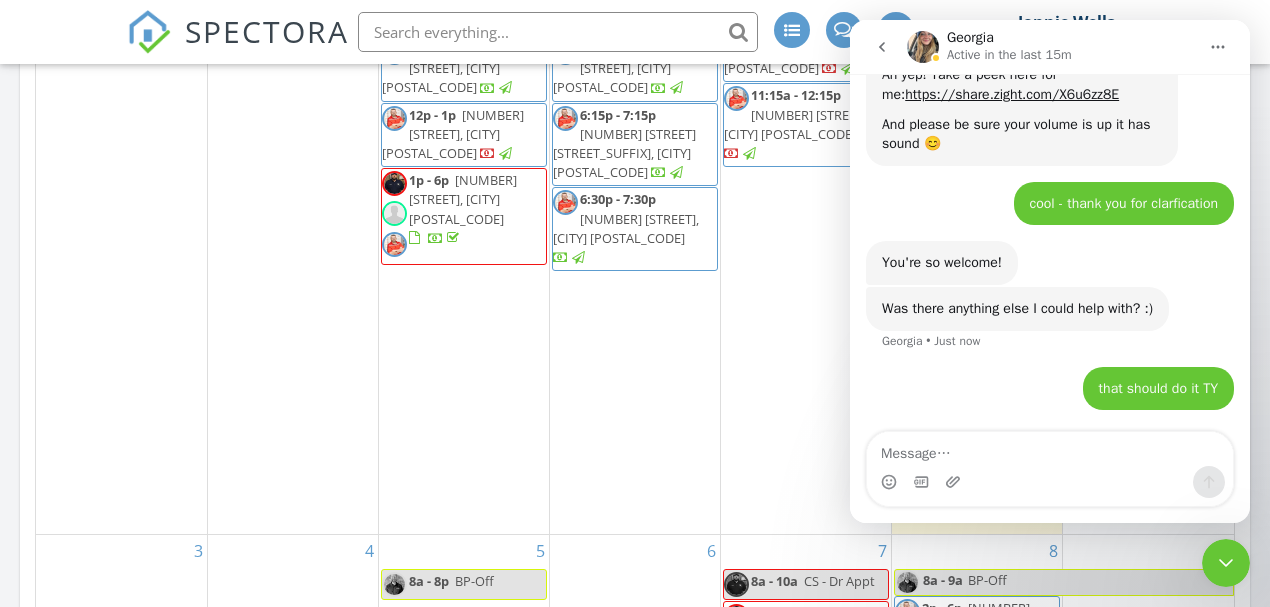 click 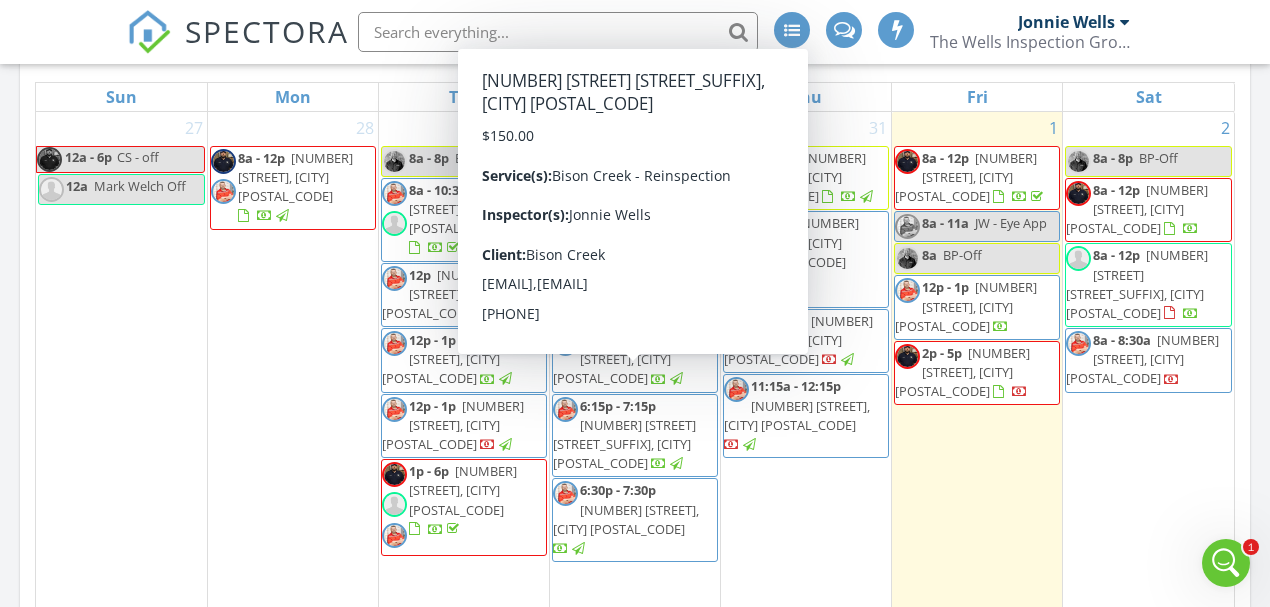 scroll, scrollTop: 1066, scrollLeft: 0, axis: vertical 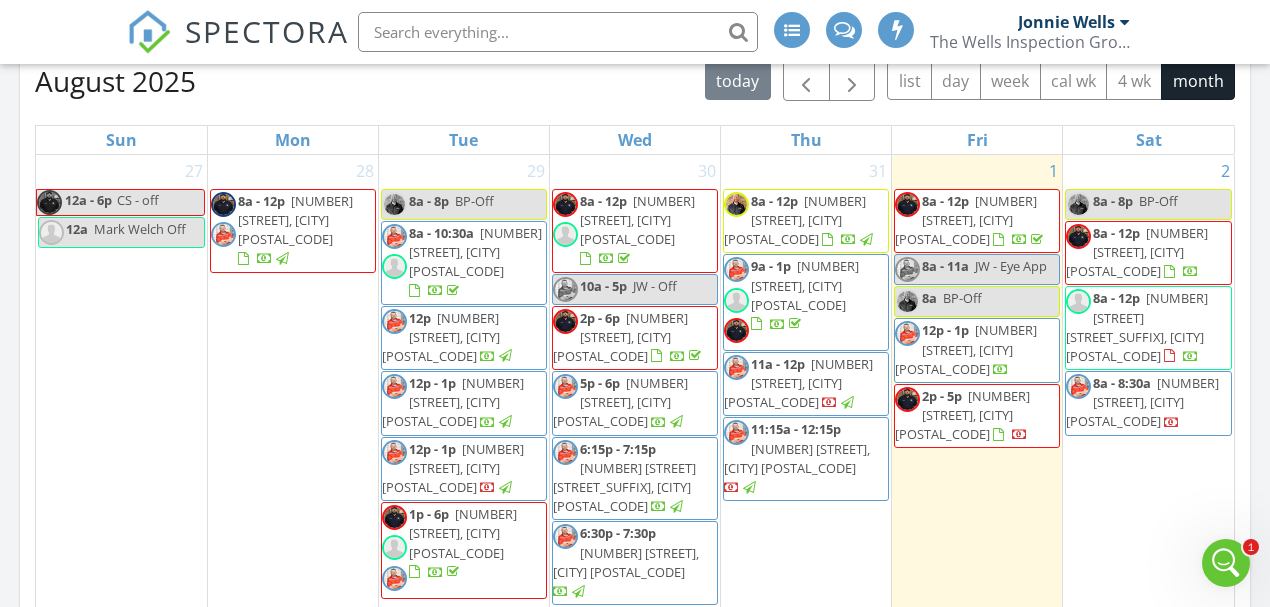 click on "129 Hidden Timbers Dr, Alvord 76225" at bounding box center (1142, 402) 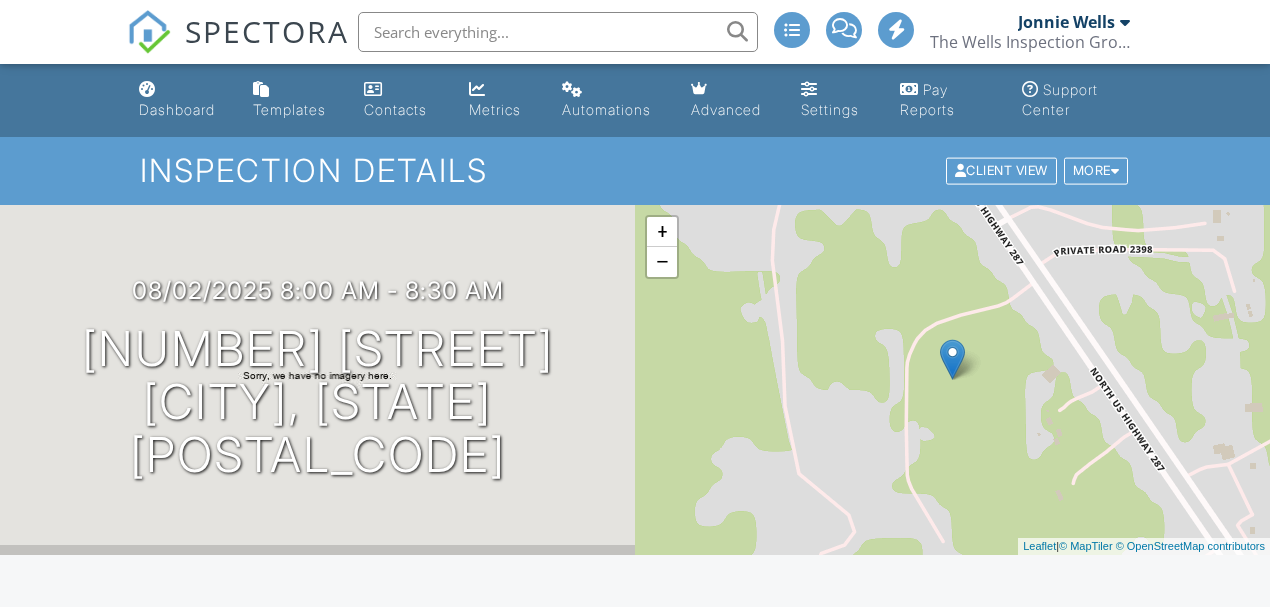 click on "08/02/2025  8:00 am
- 8:30 am" at bounding box center (318, 290) 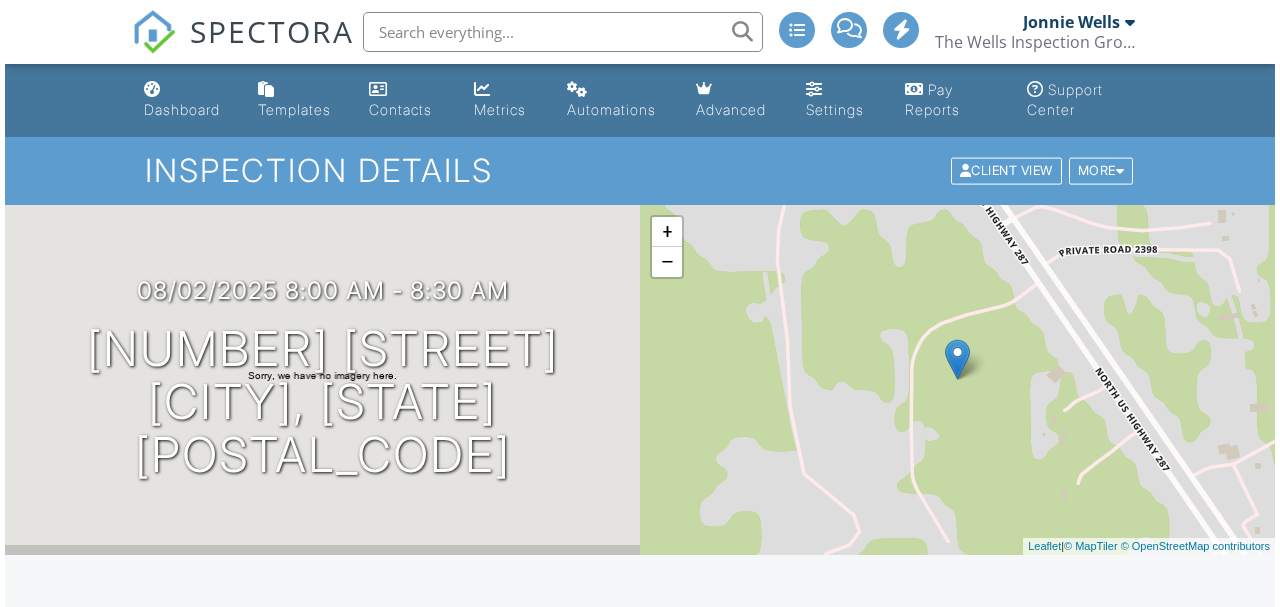 scroll, scrollTop: 0, scrollLeft: 0, axis: both 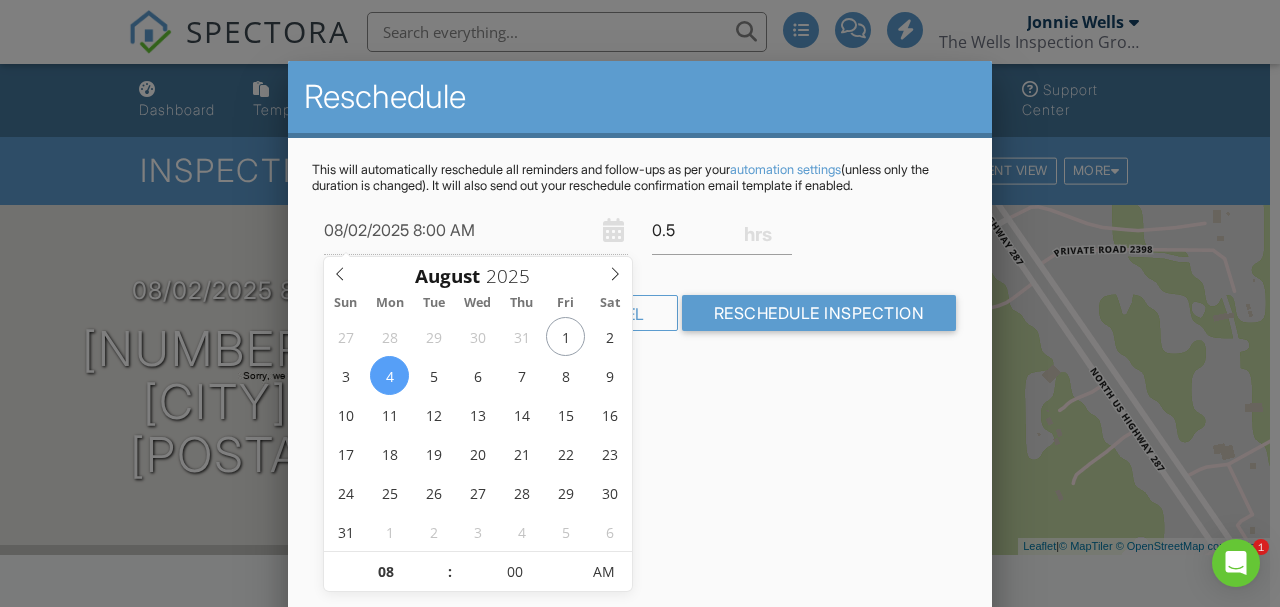 type on "08/04/2025 8:00 AM" 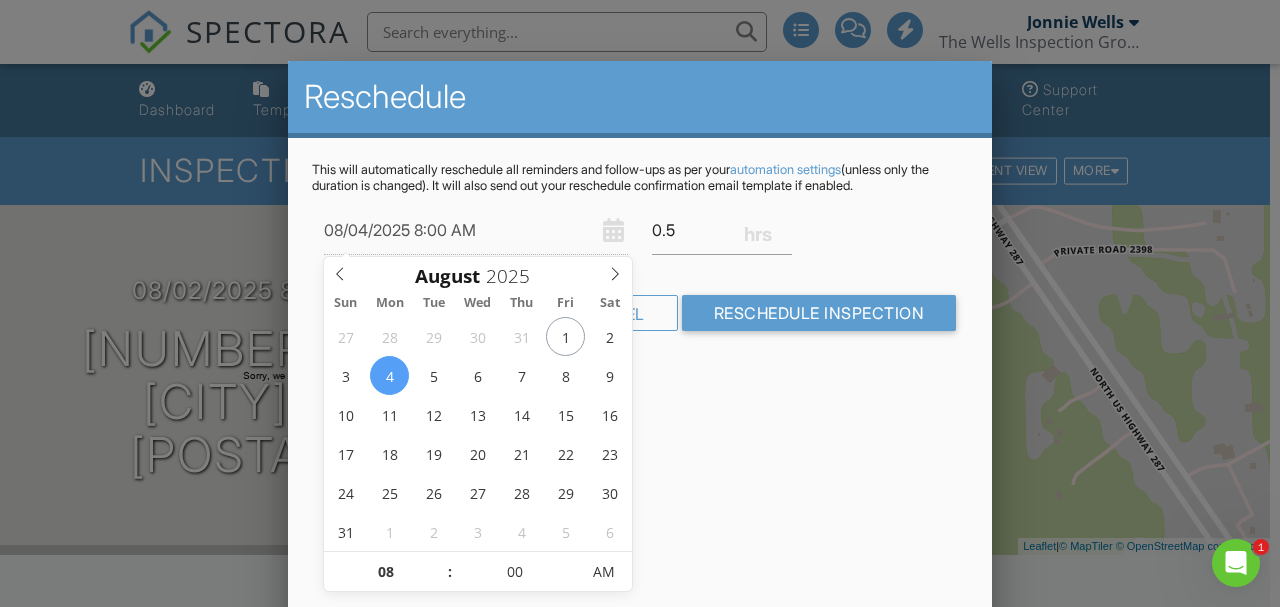 scroll, scrollTop: 0, scrollLeft: 0, axis: both 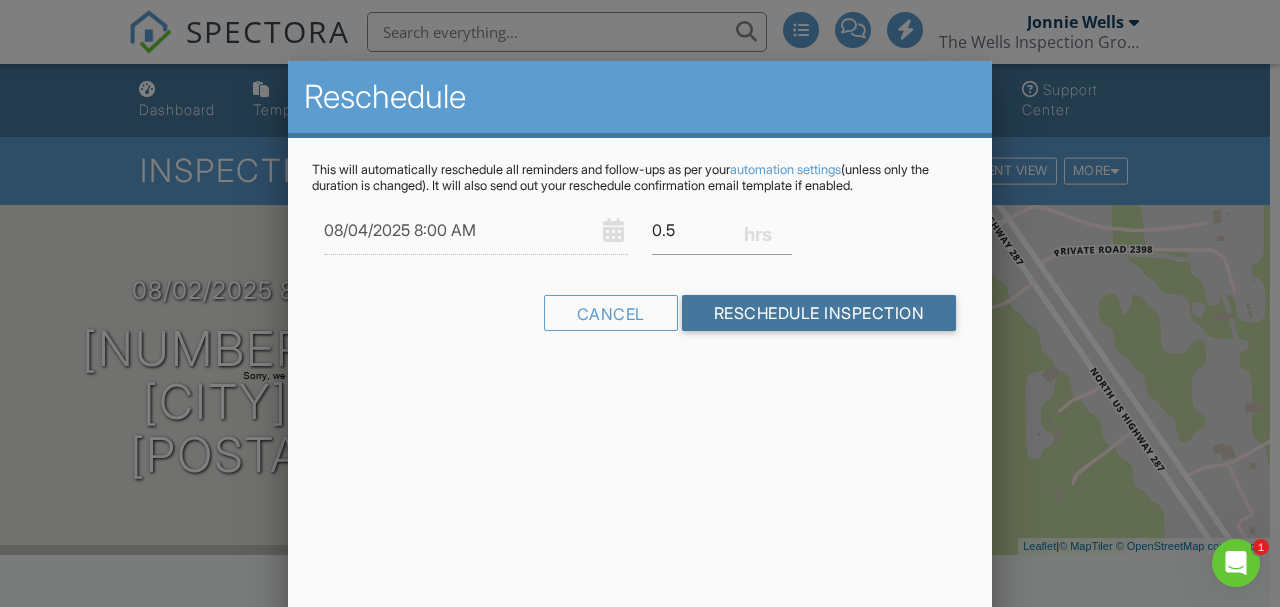click on "Reschedule Inspection" at bounding box center (819, 313) 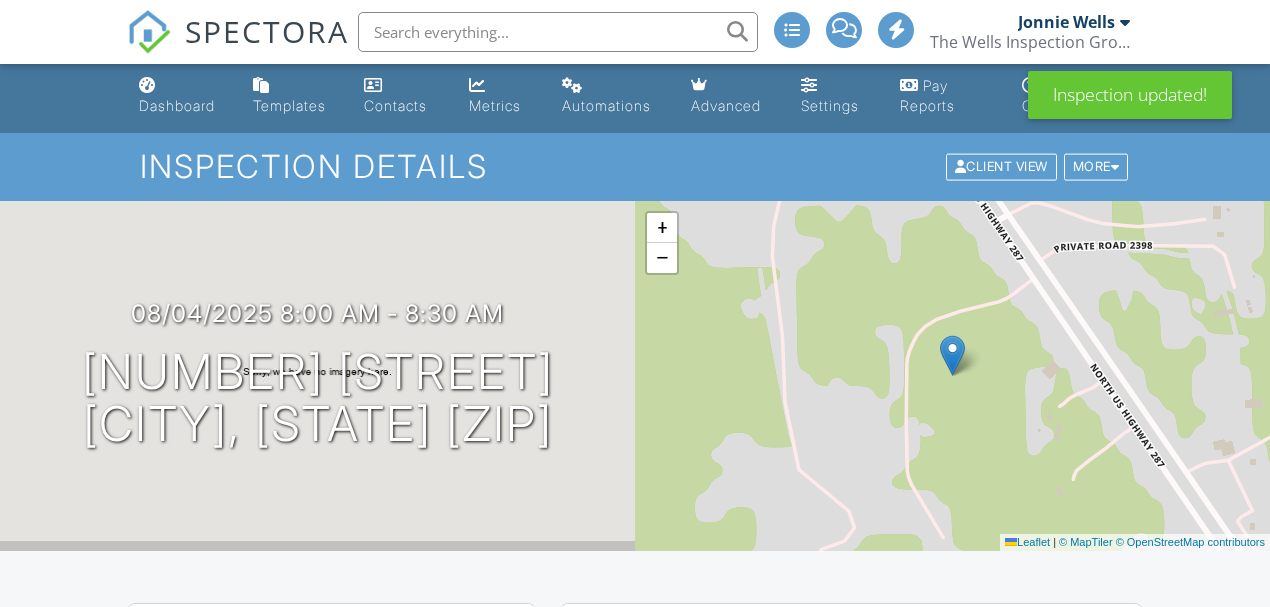 scroll, scrollTop: 208, scrollLeft: 0, axis: vertical 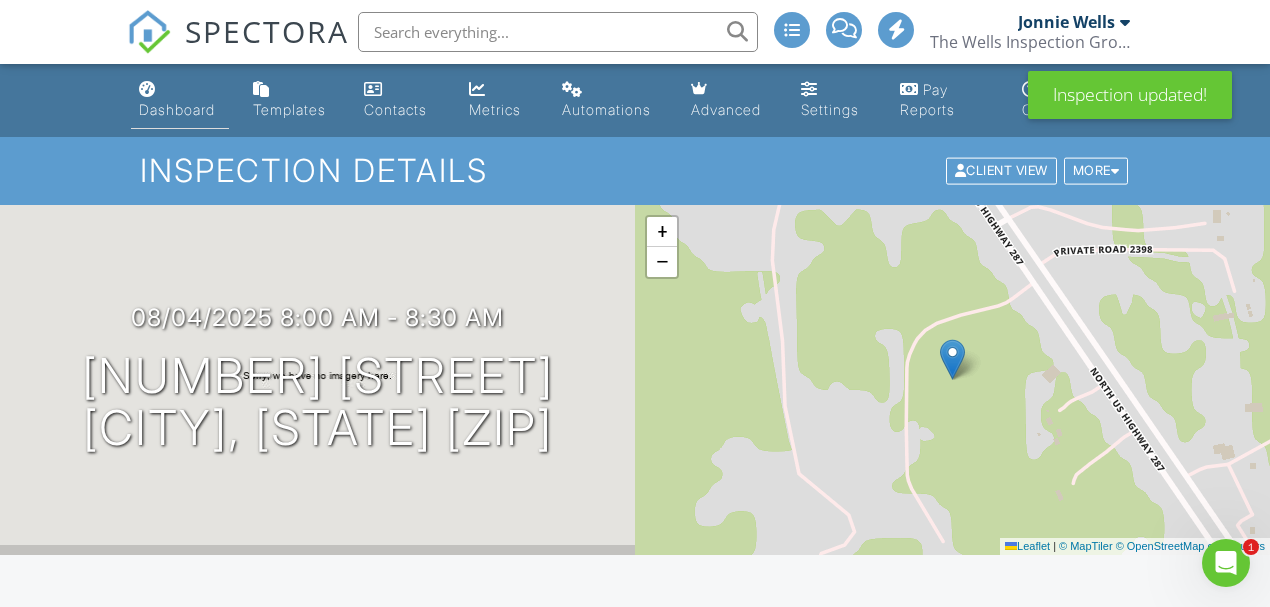 click on "Dashboard" at bounding box center (177, 109) 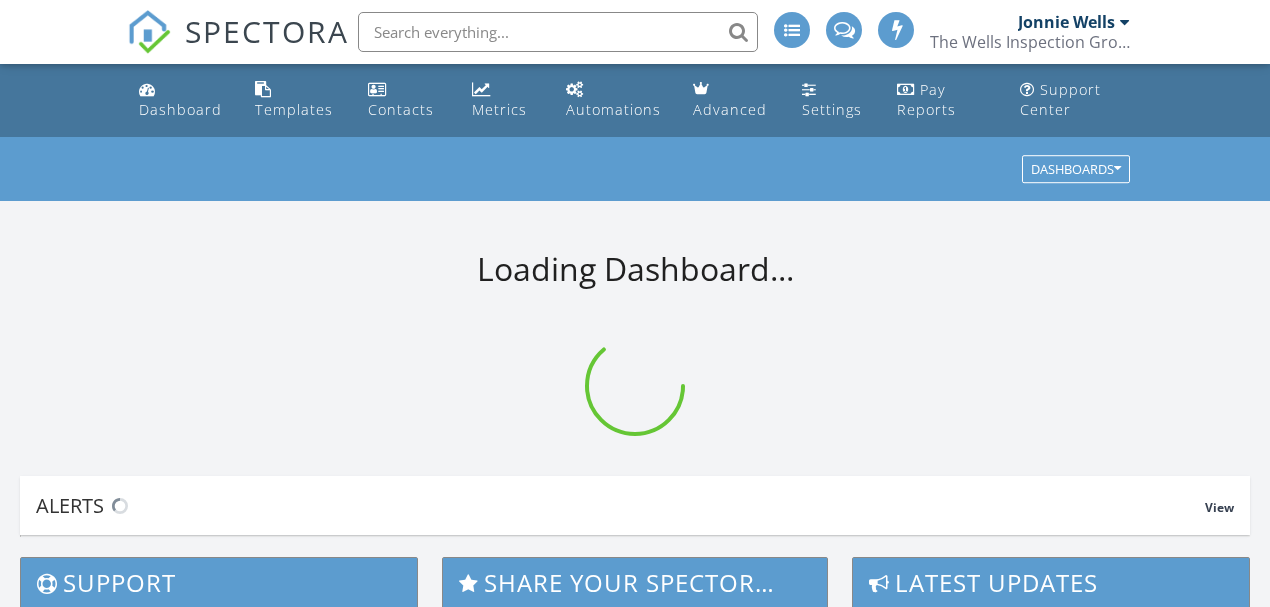 scroll, scrollTop: 0, scrollLeft: 0, axis: both 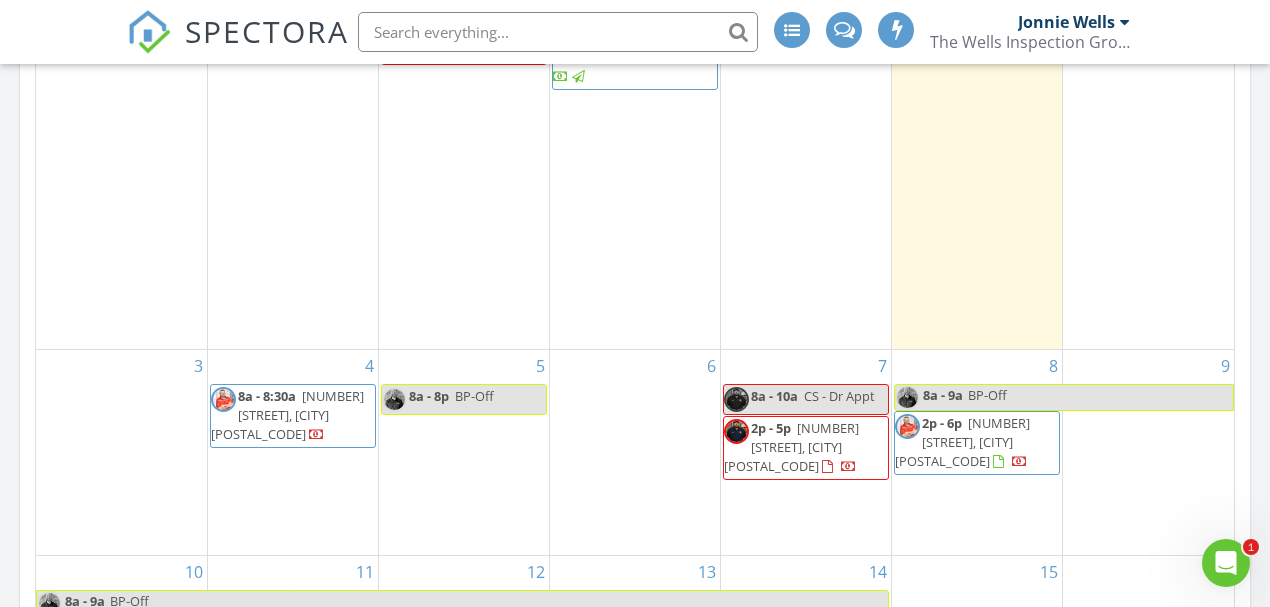 click on "5
8a - 8p
BP-Off" at bounding box center [464, 452] 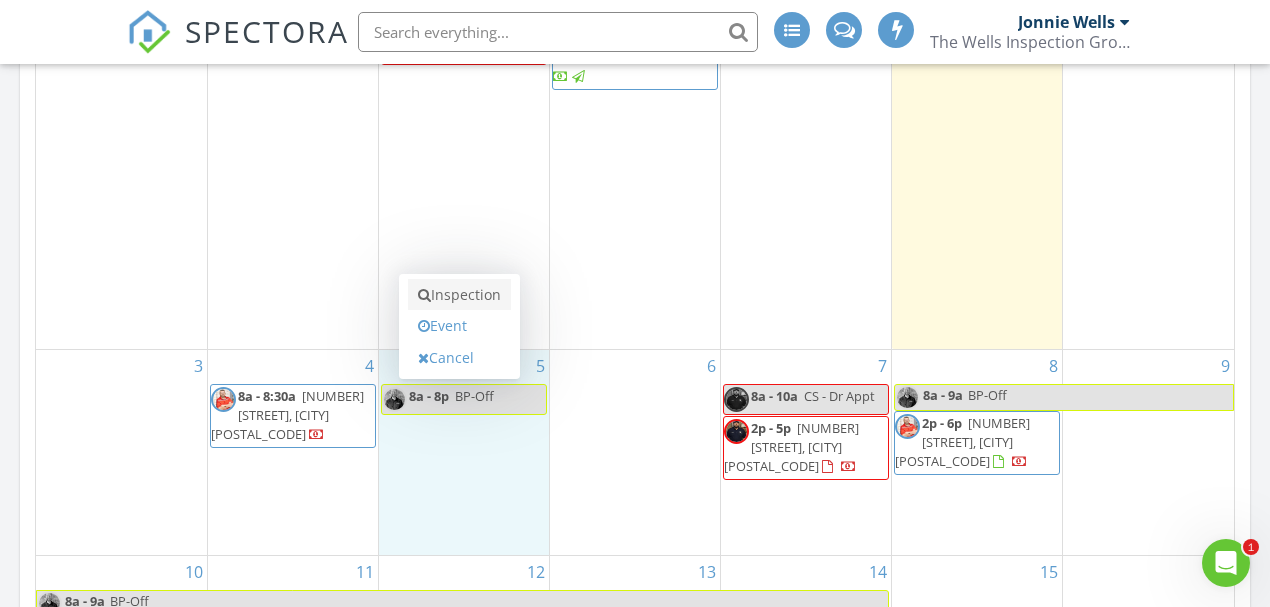 click on "Inspection" at bounding box center [459, 295] 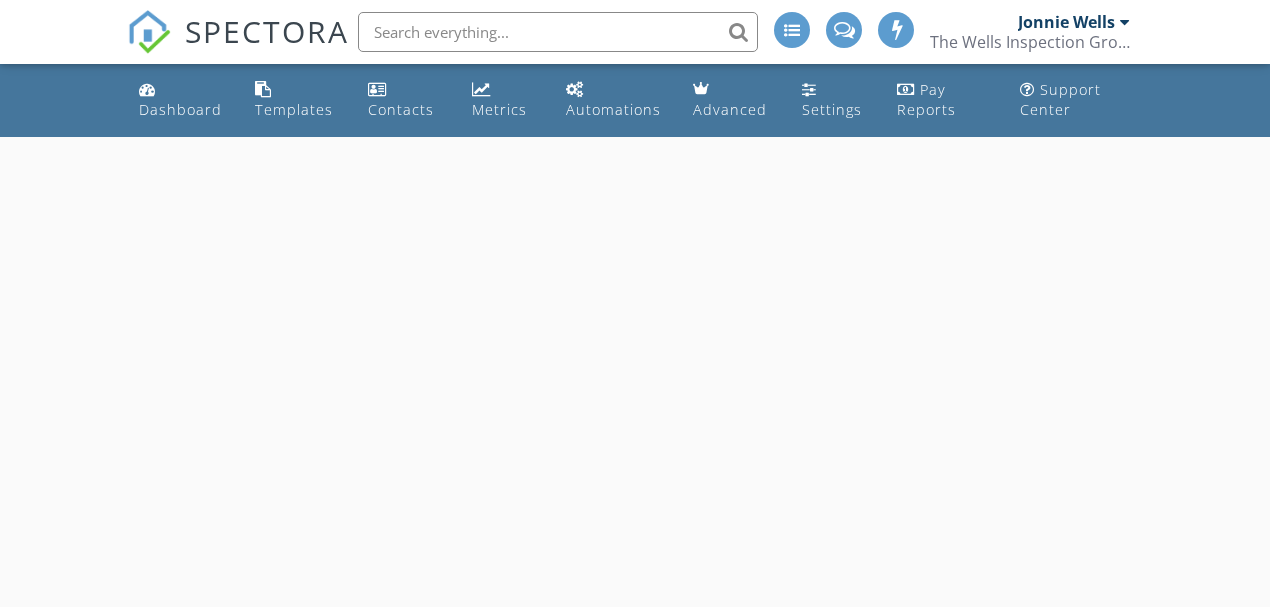 scroll, scrollTop: 0, scrollLeft: 0, axis: both 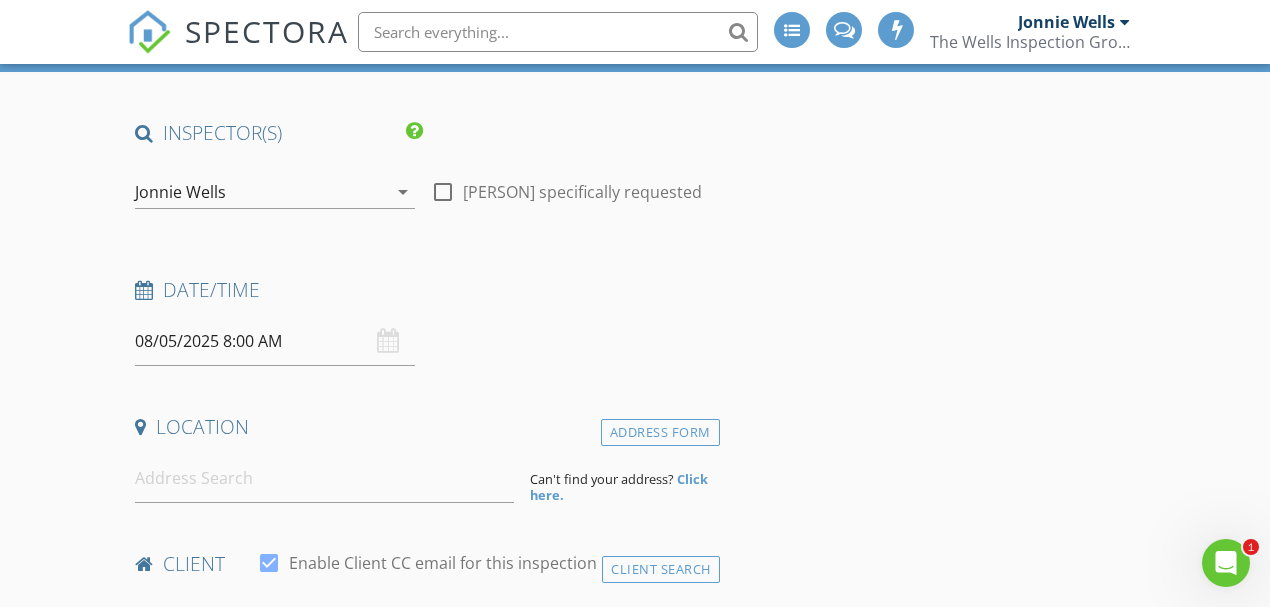 click on "08/05/2025 8:00 AM" at bounding box center [275, 341] 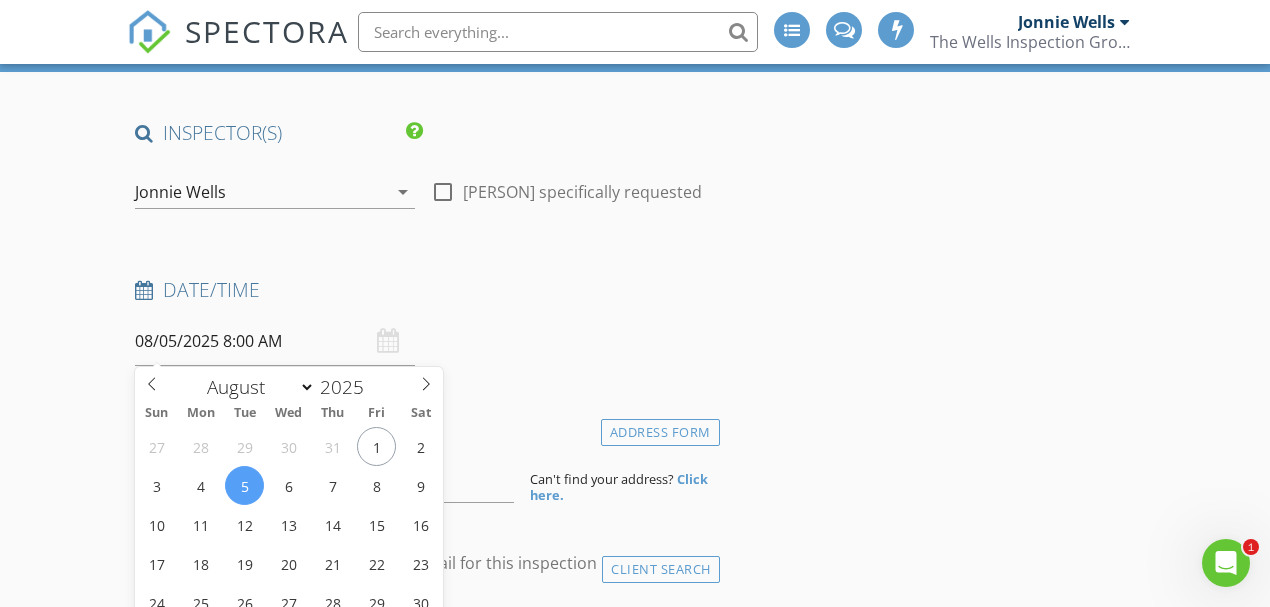 scroll, scrollTop: 510, scrollLeft: 0, axis: vertical 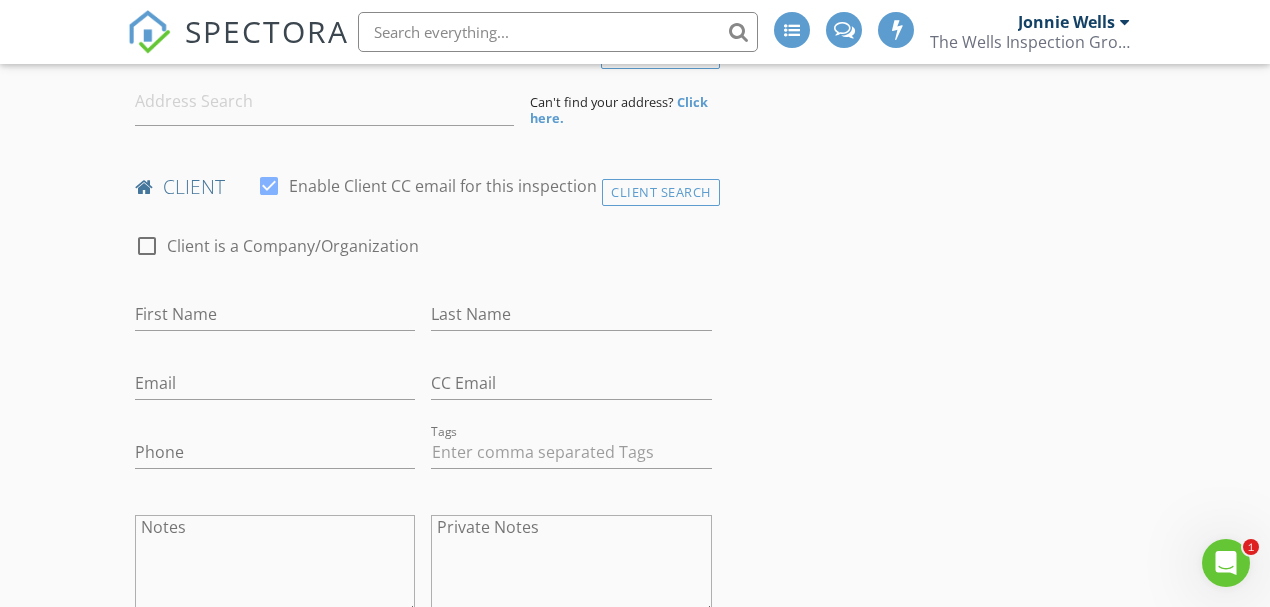 drag, startPoint x: 601, startPoint y: 268, endPoint x: 585, endPoint y: 272, distance: 16.492422 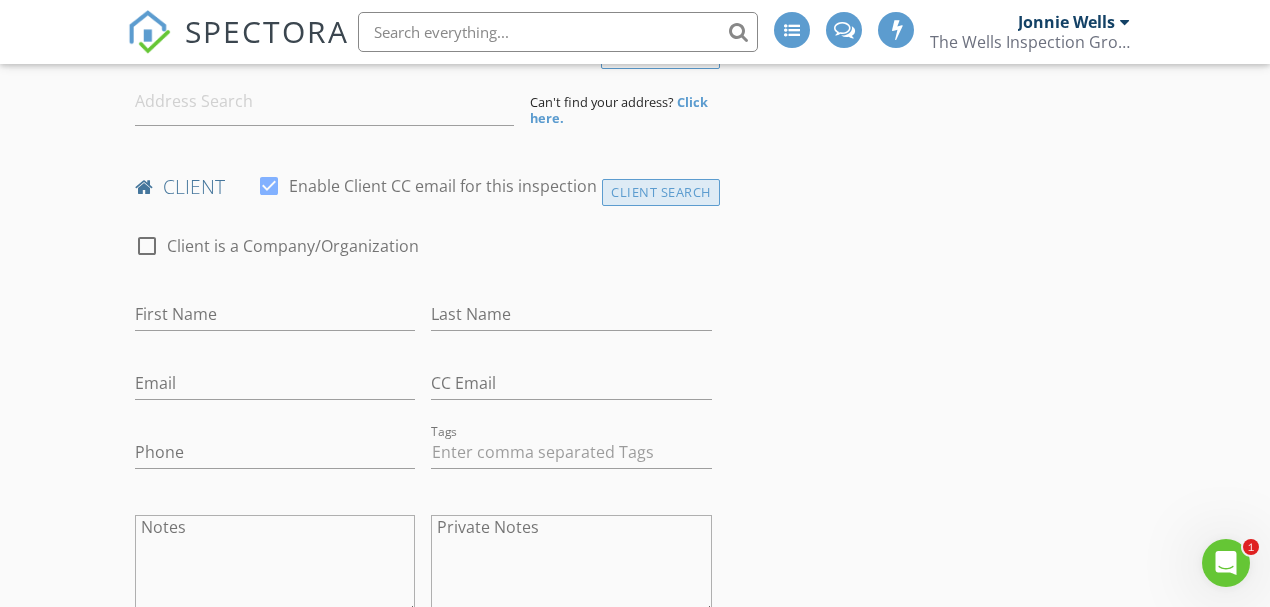 click on "Client Search" at bounding box center [661, 192] 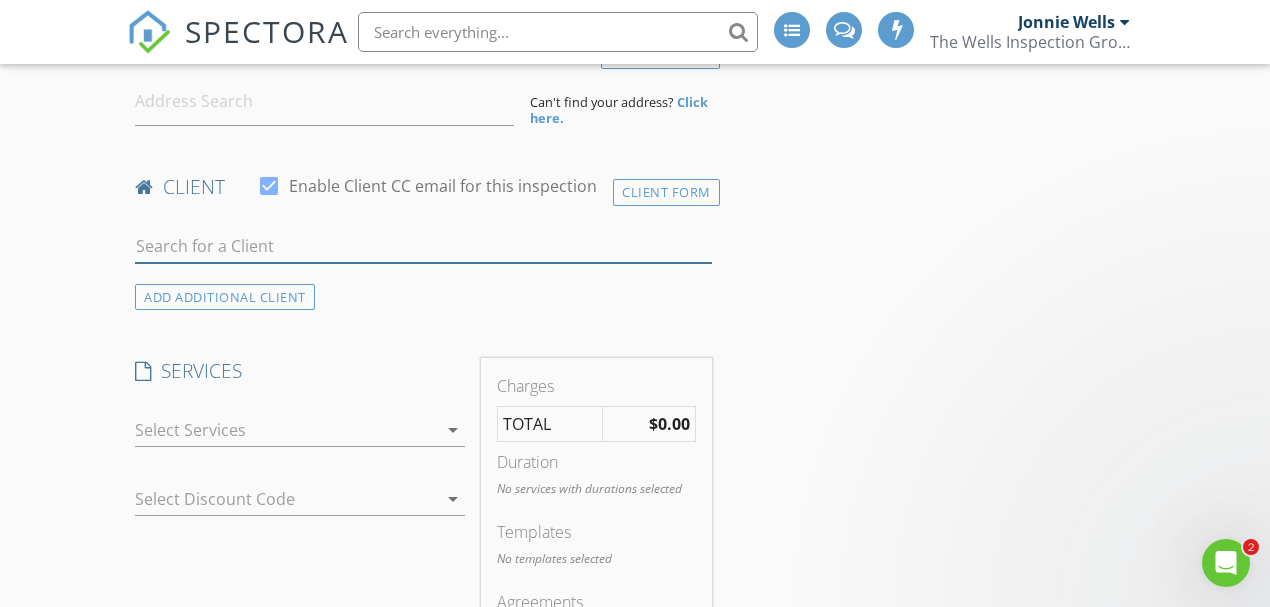 click at bounding box center [423, 246] 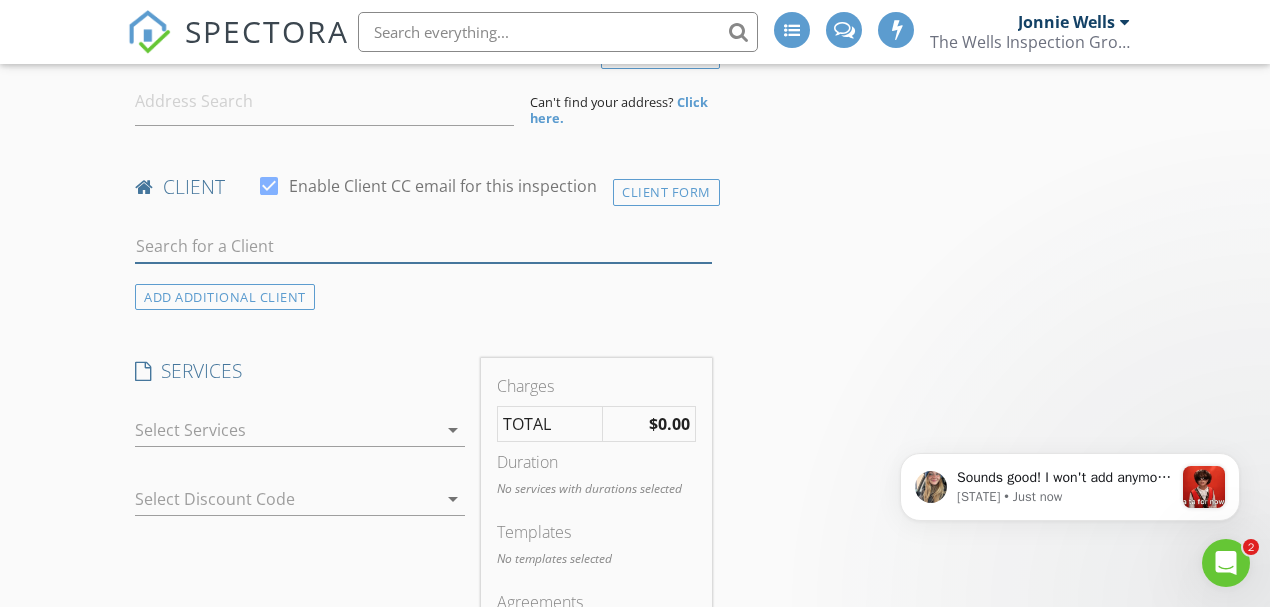 scroll, scrollTop: 0, scrollLeft: 0, axis: both 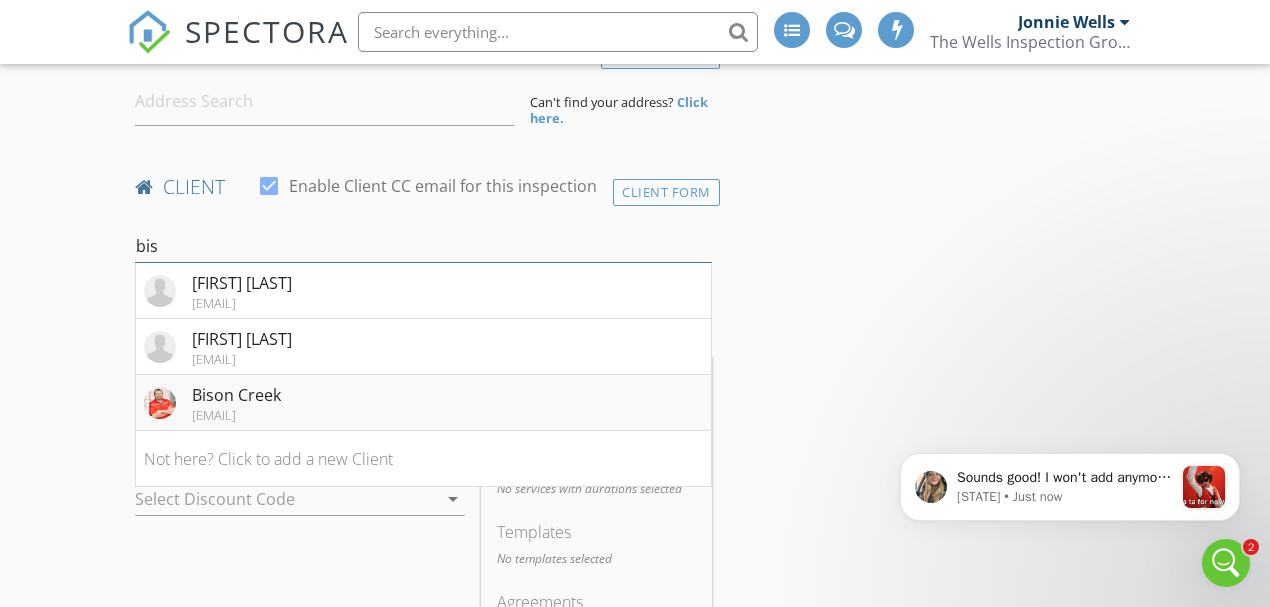 type on "bis" 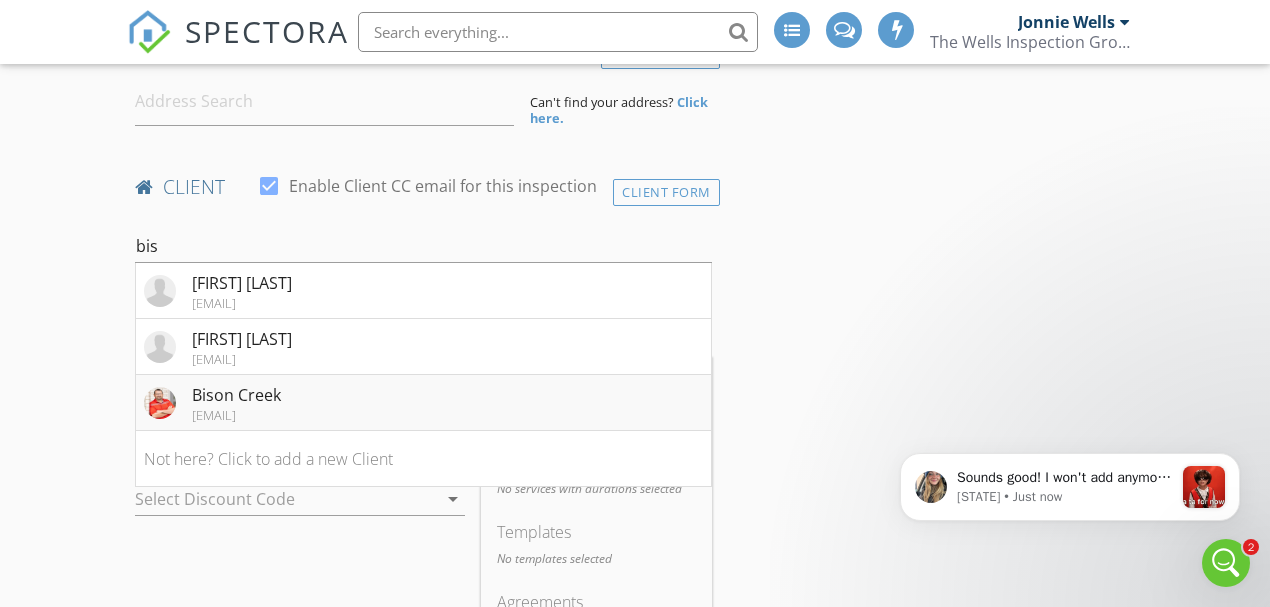 click on "Bison Creek
jwells@thewellsinspectiongroup.com" at bounding box center [212, 403] 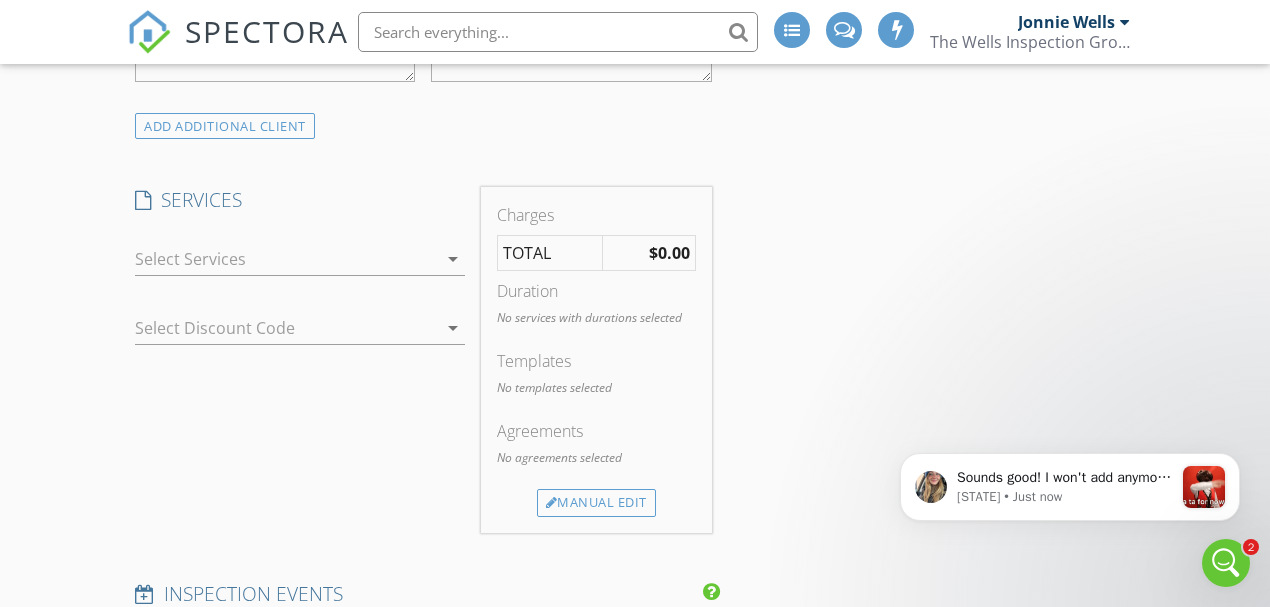 scroll, scrollTop: 1044, scrollLeft: 0, axis: vertical 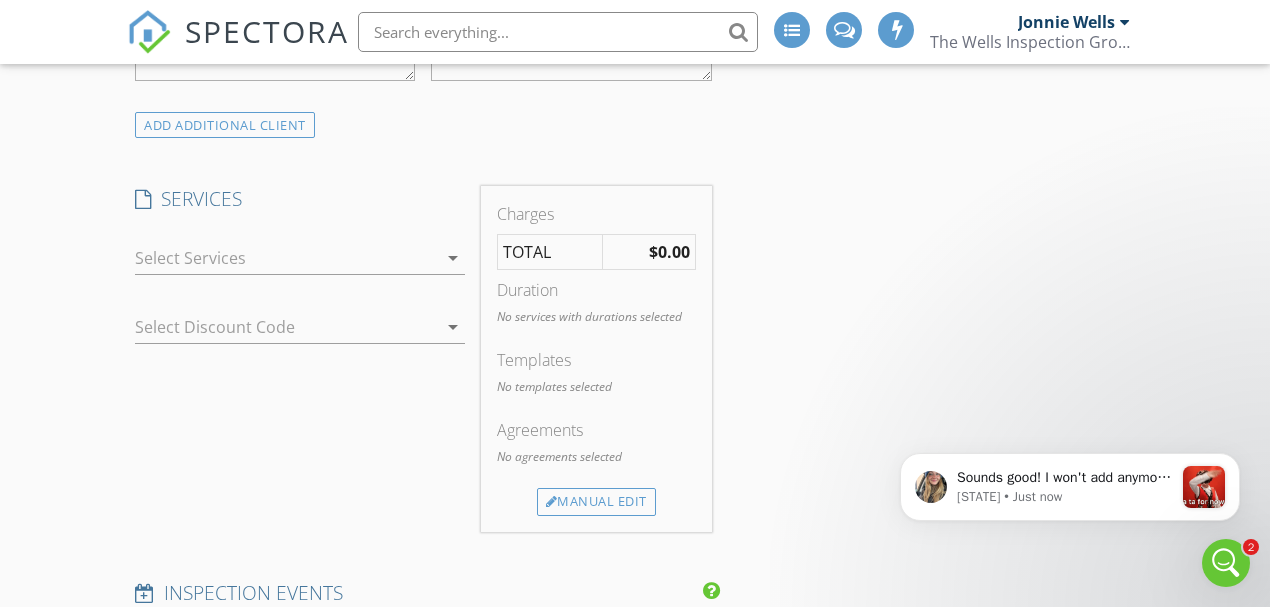 click at bounding box center (286, 258) 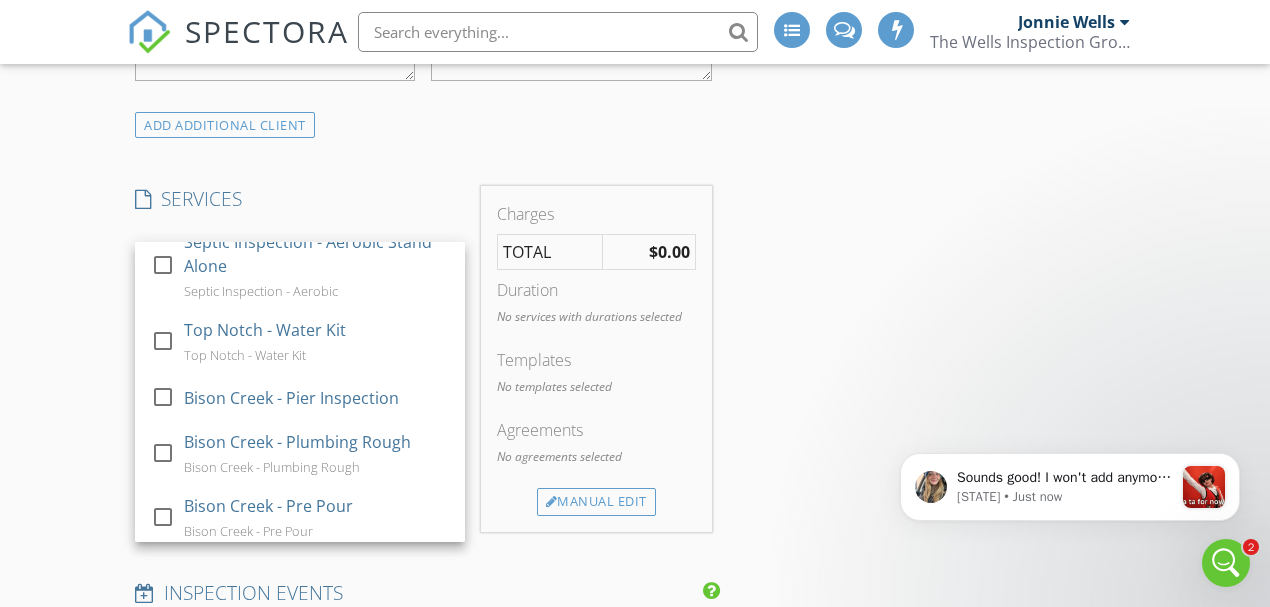 scroll, scrollTop: 2510, scrollLeft: 0, axis: vertical 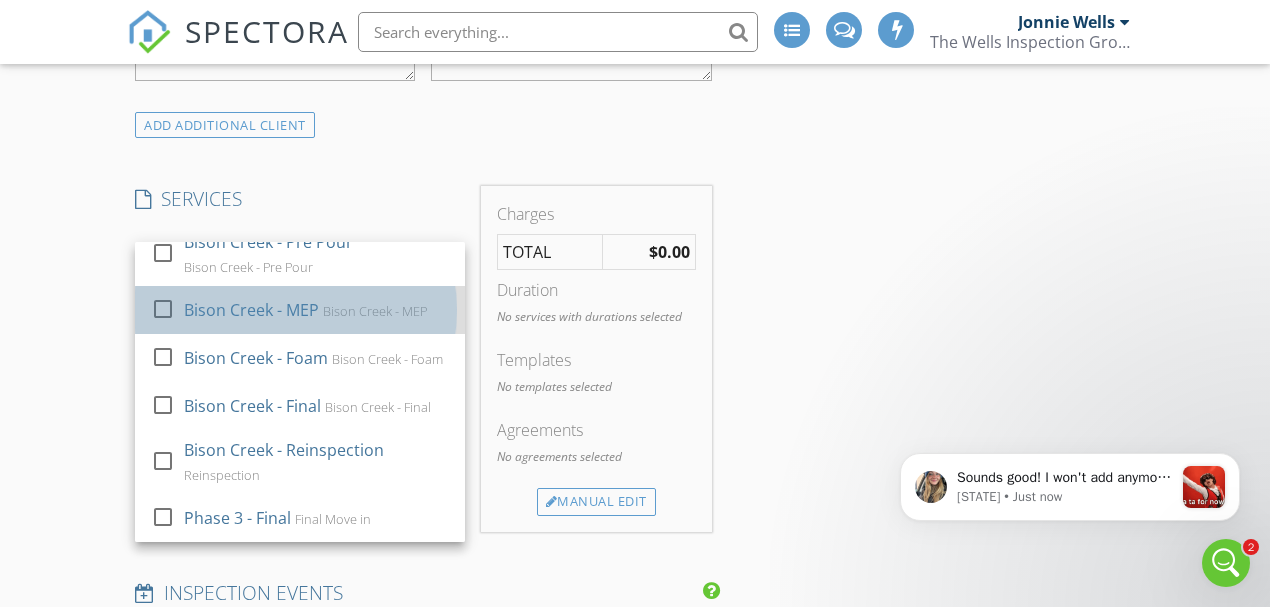 click on "Bison Creek - MEP   Bison Creek - MEP" at bounding box center (316, 310) 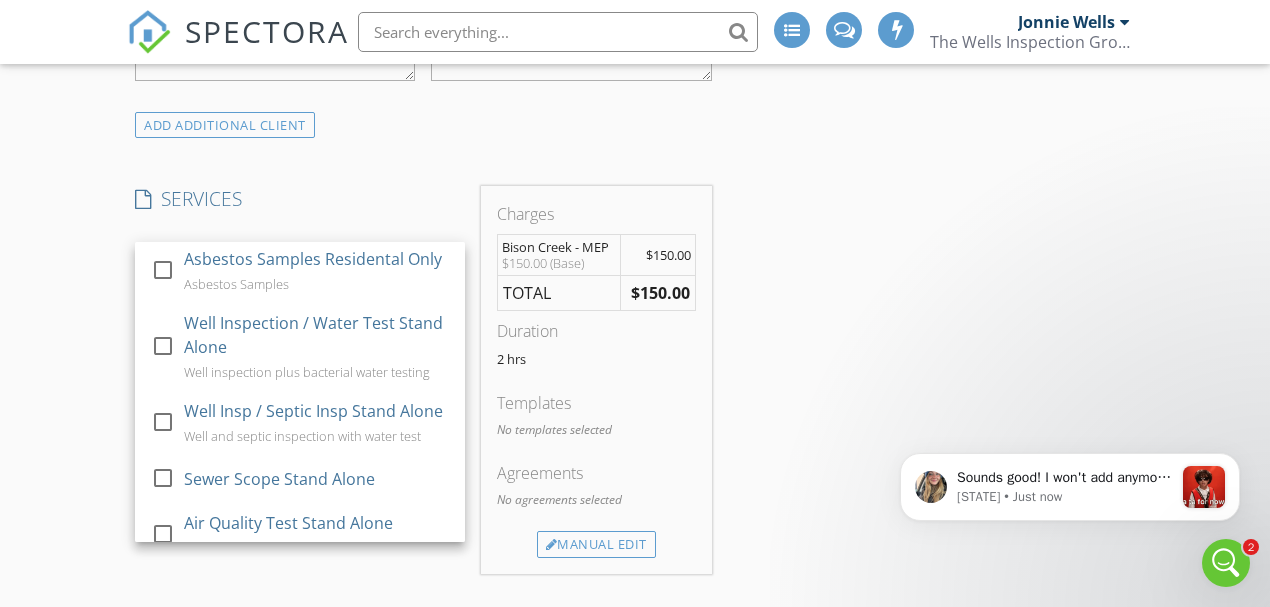 scroll, scrollTop: 1593, scrollLeft: 0, axis: vertical 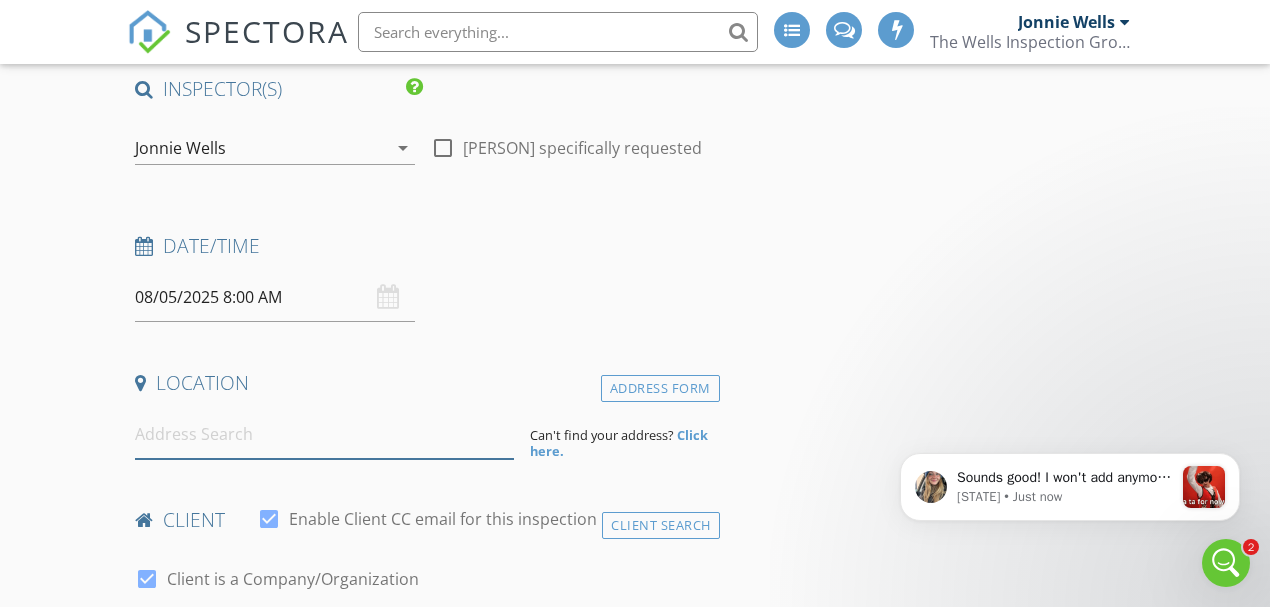 click at bounding box center (324, 434) 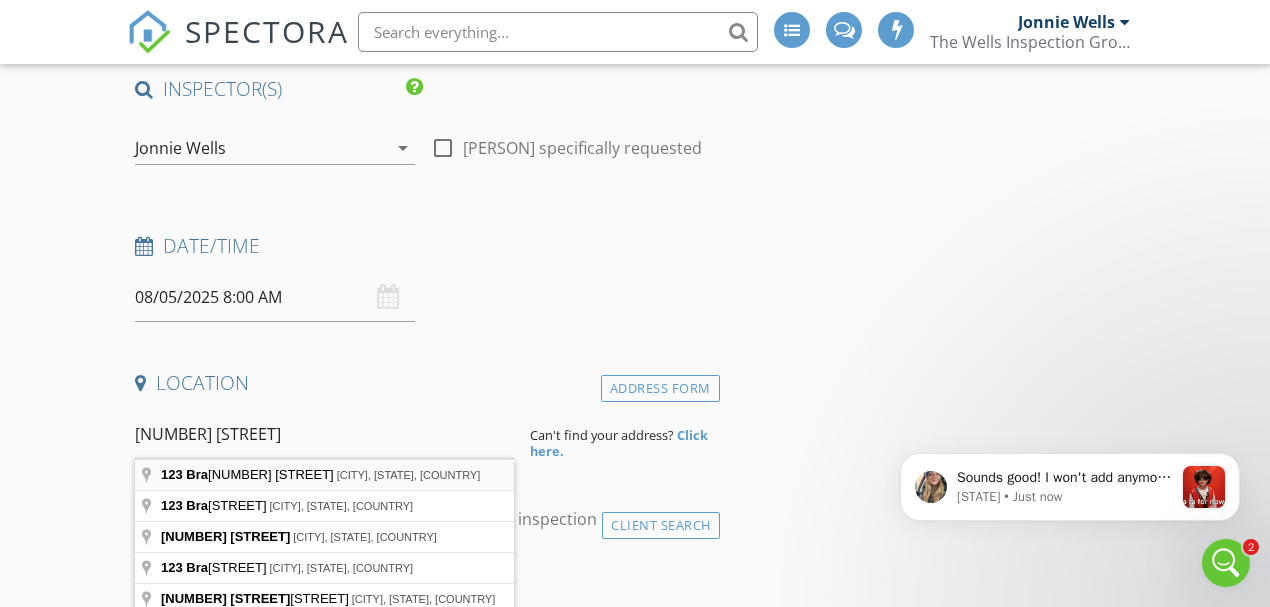type on "123 Braleigh Wy, Paradise, TX, USA" 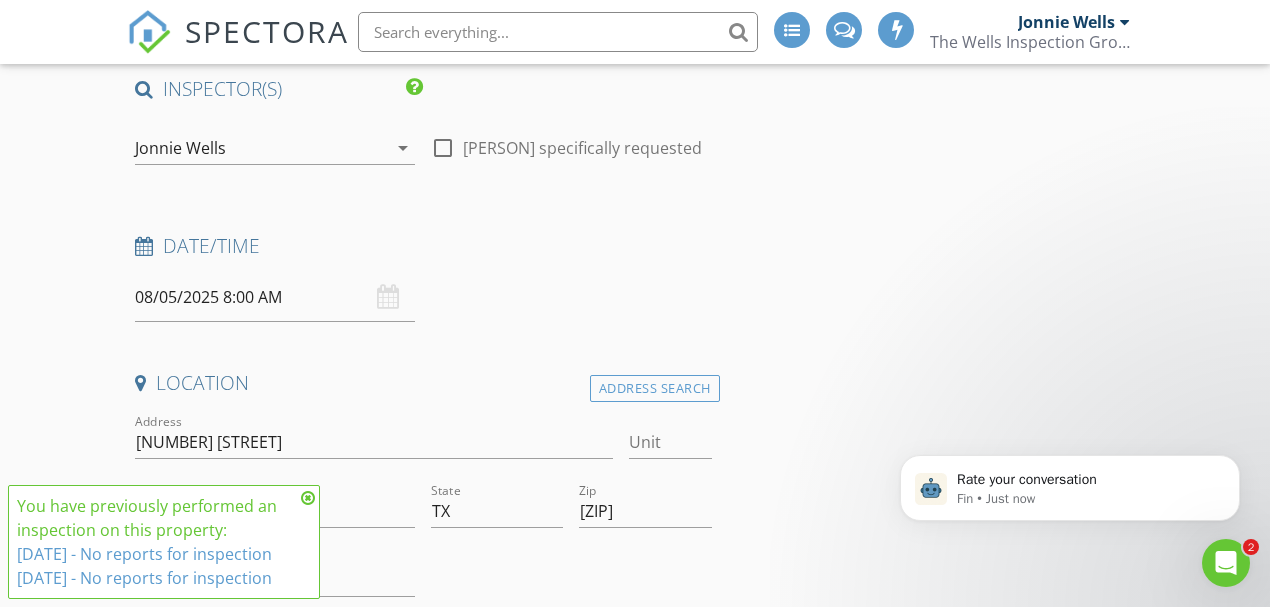 click at bounding box center (308, 498) 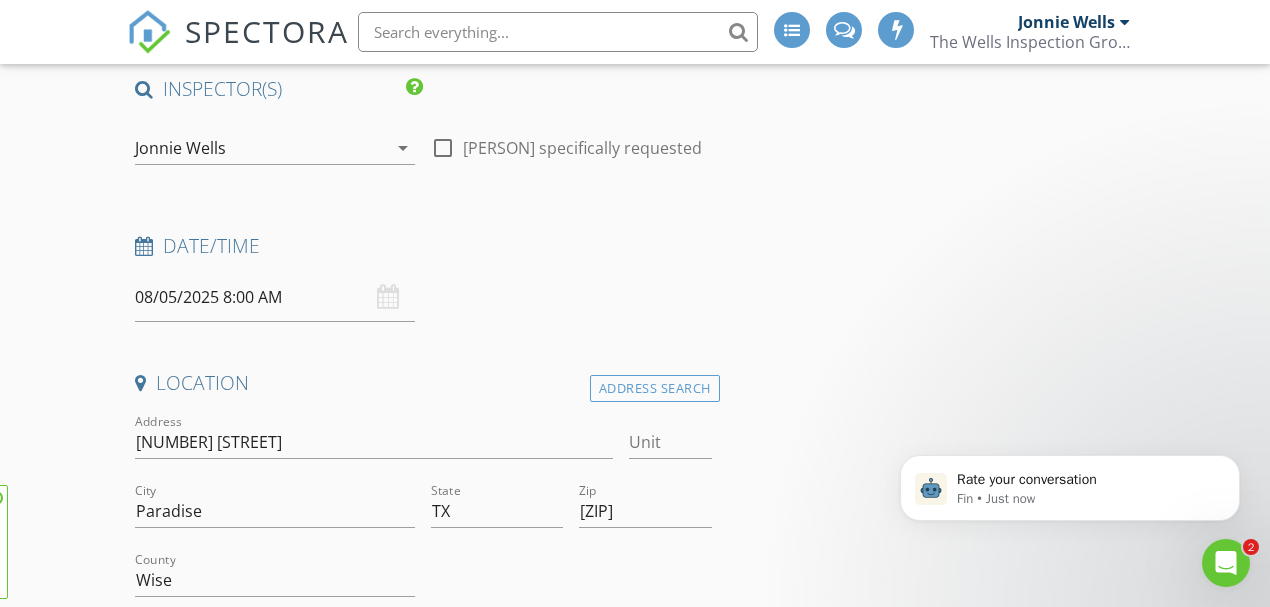 click on "INSPECTOR(S)
check_box   Jonnie Wells   PRIMARY   check_box_outline_blank   Mark Welch     check_box_outline_blank   Christopher Strickland     check_box_outline_blank   Brian Prater     Jonnie Wells arrow_drop_down   check_box_outline_blank Jonnie Wells specifically requested
Date/Time
08/05/2025 8:00 AM
Location
Address Search       Address 123 Braleigh Wy   Unit   City Paradise   State TX   Zip 76073   County Wise     Square Feet   Year Built   Foundation arrow_drop_down     Jonnie Wells     13.0 miles     (39 minutes)
client
check_box Enable Client CC email for this inspection   Client Search     check_box Client is a Company/Organization   Company/Organization Bison Creek       Email jwells@thewellsinspectiongroup.com   CC Email jwells@thewellsinspectiongroup.com   Phone 817-615-6363         Tags         Notes   Private Notes                Discount" at bounding box center (635, 1839) 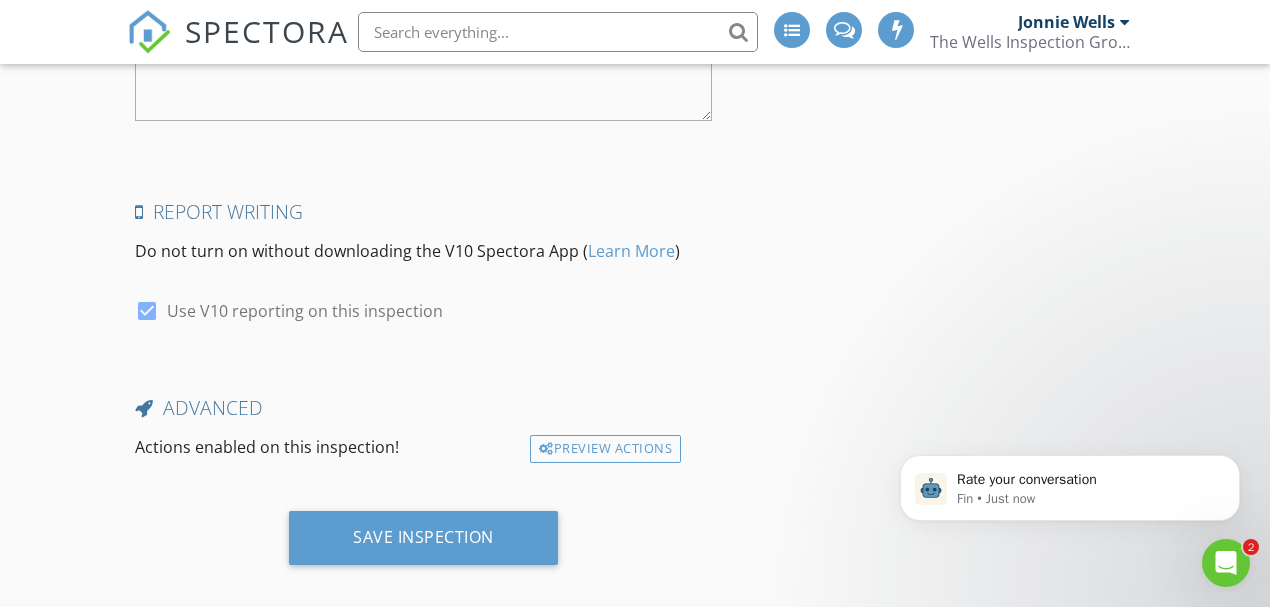 scroll, scrollTop: 3212, scrollLeft: 0, axis: vertical 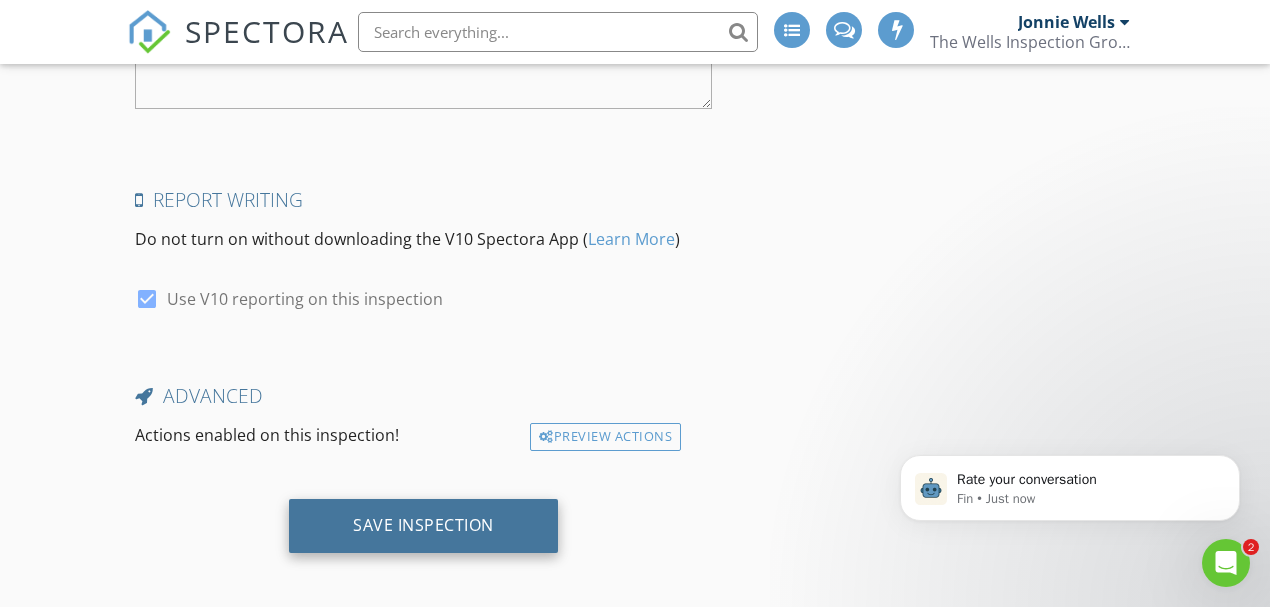 click on "Save Inspection" at bounding box center (423, 525) 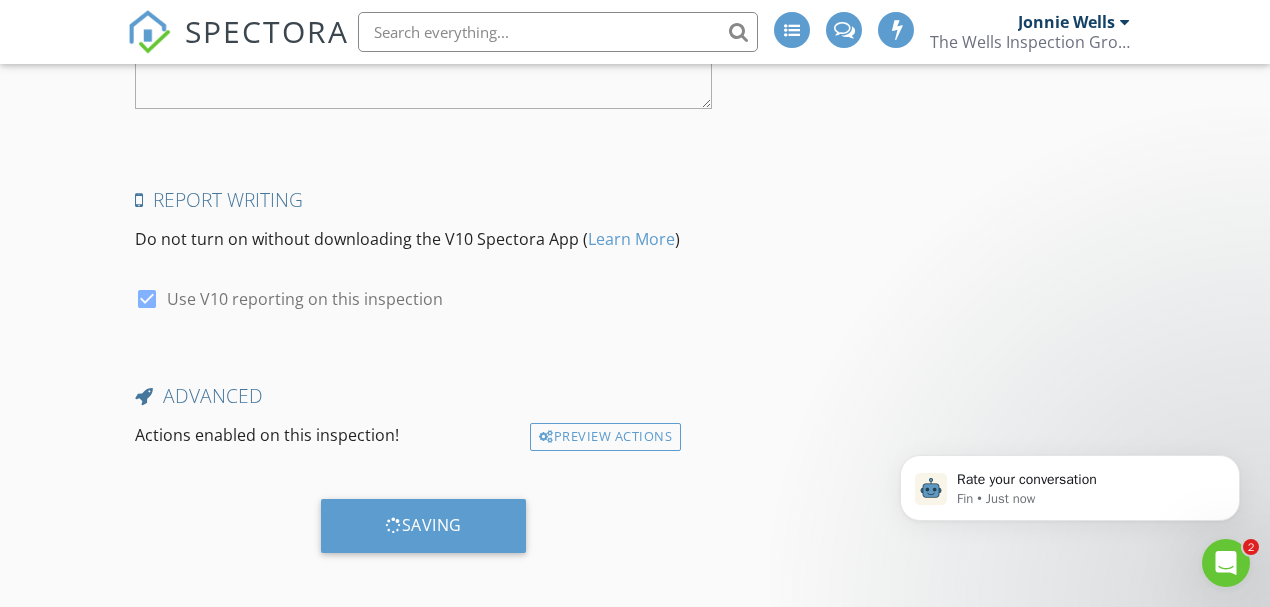 click 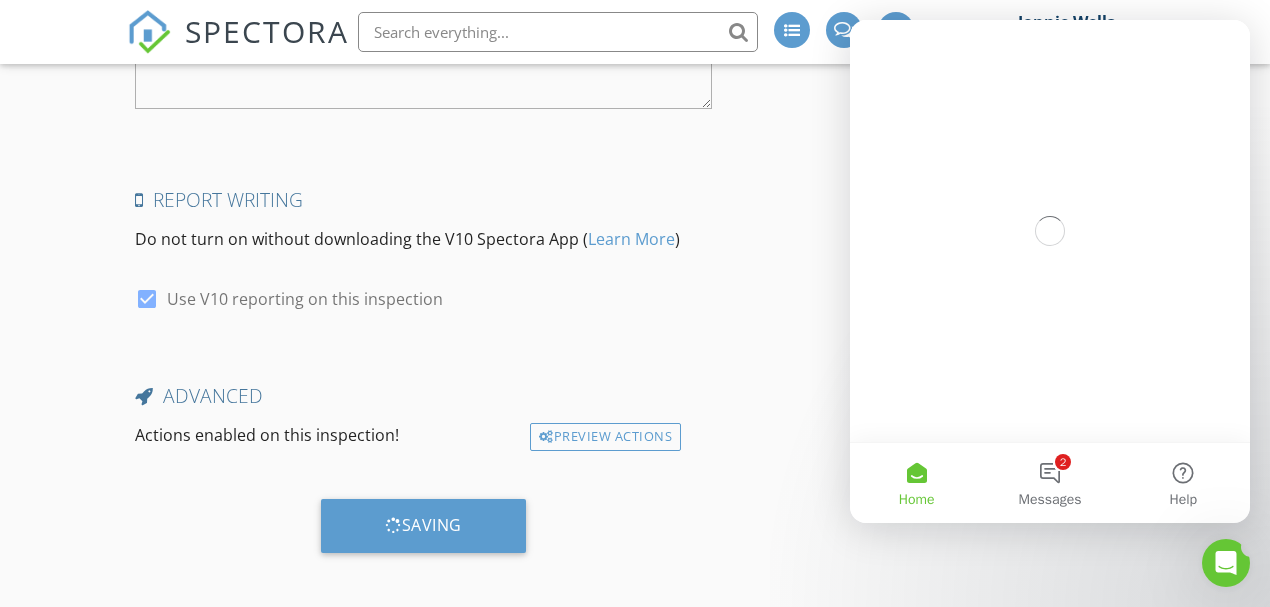 scroll, scrollTop: 0, scrollLeft: 0, axis: both 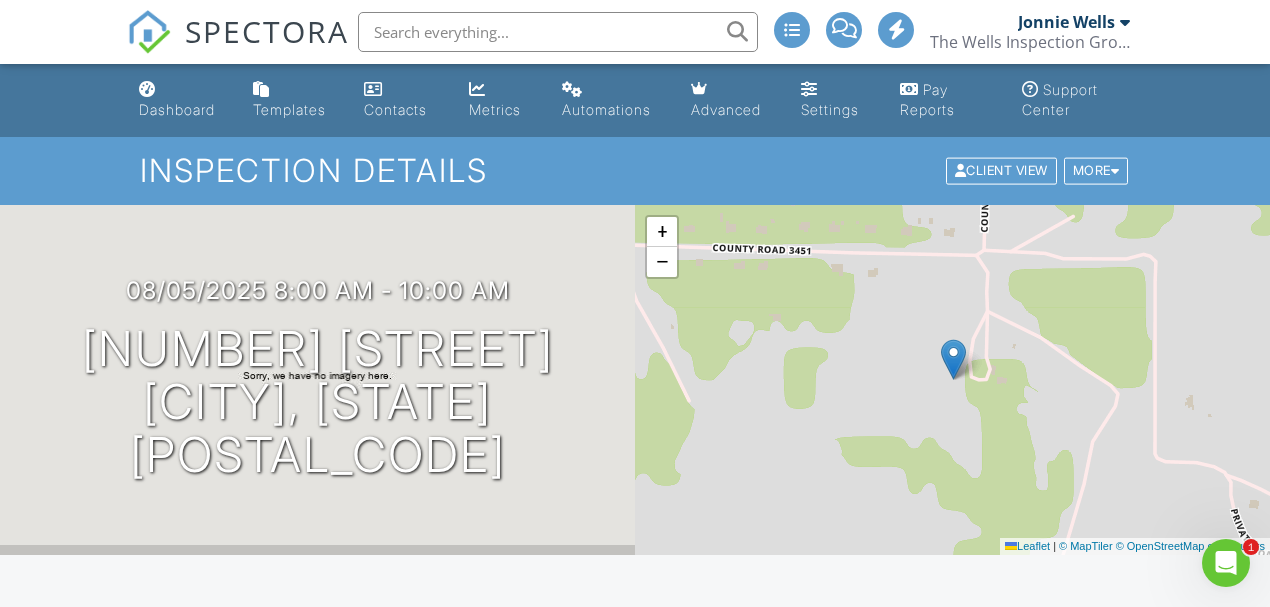 click at bounding box center (1226, 563) 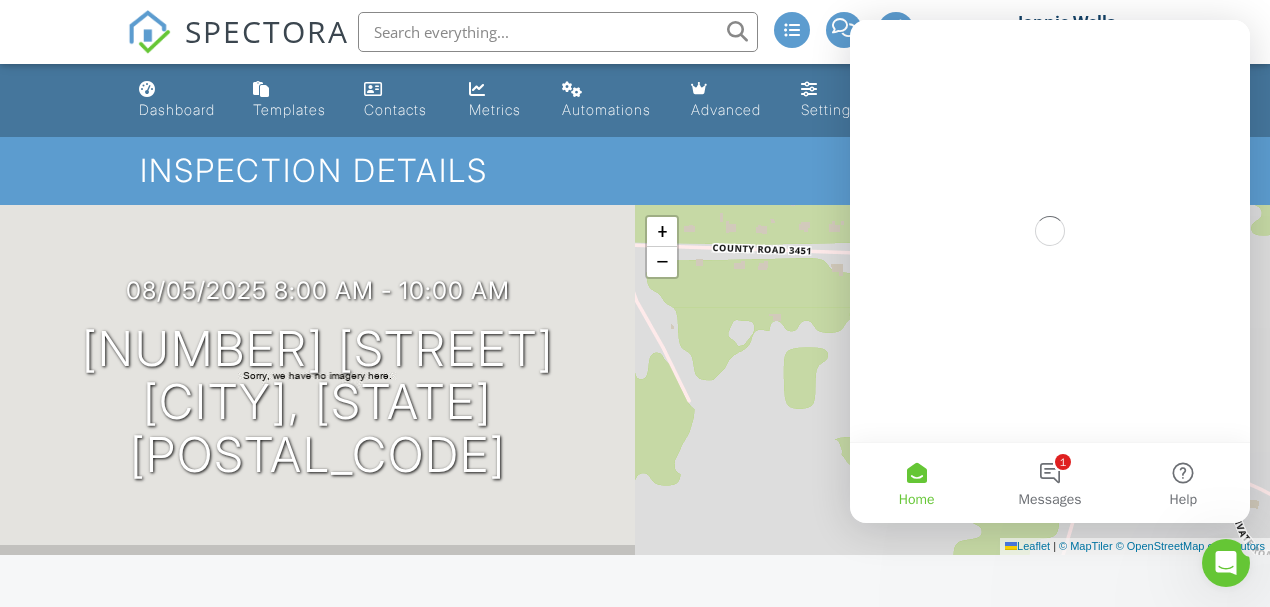scroll, scrollTop: 0, scrollLeft: 0, axis: both 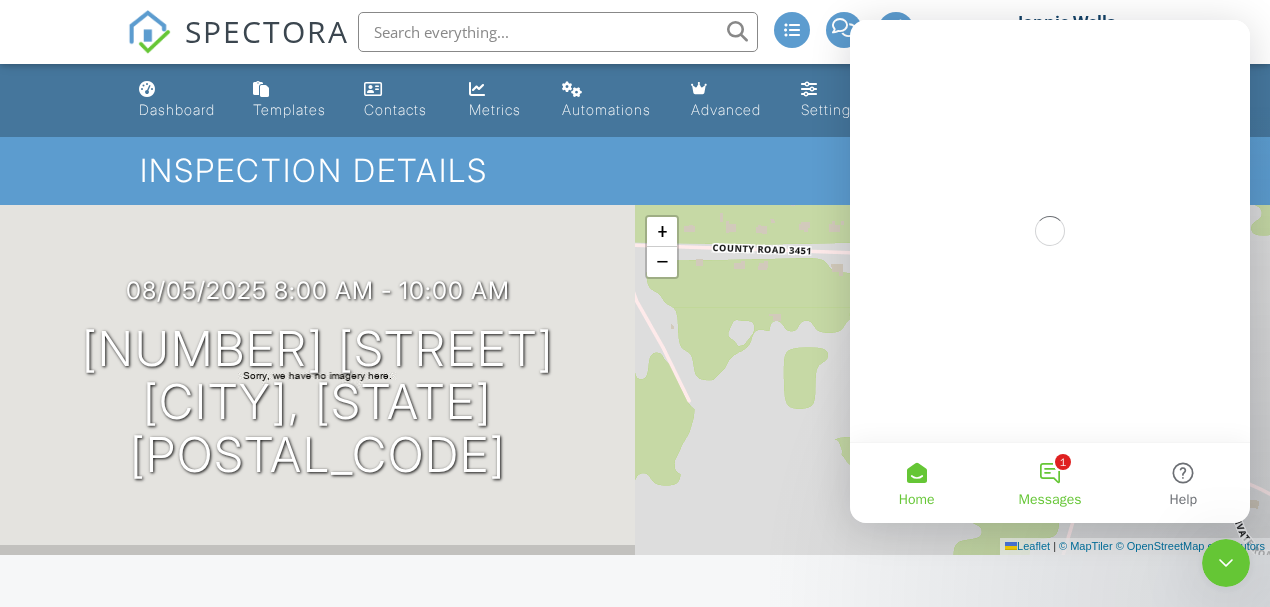 click on "1 Messages" at bounding box center [1049, 483] 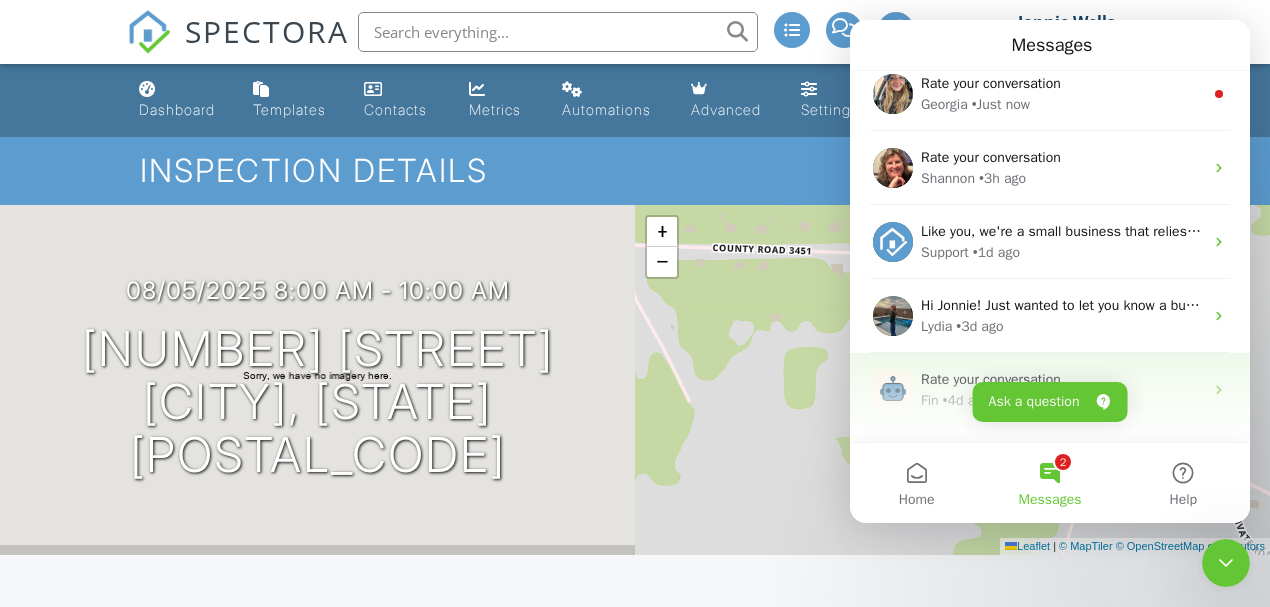 scroll, scrollTop: 0, scrollLeft: 0, axis: both 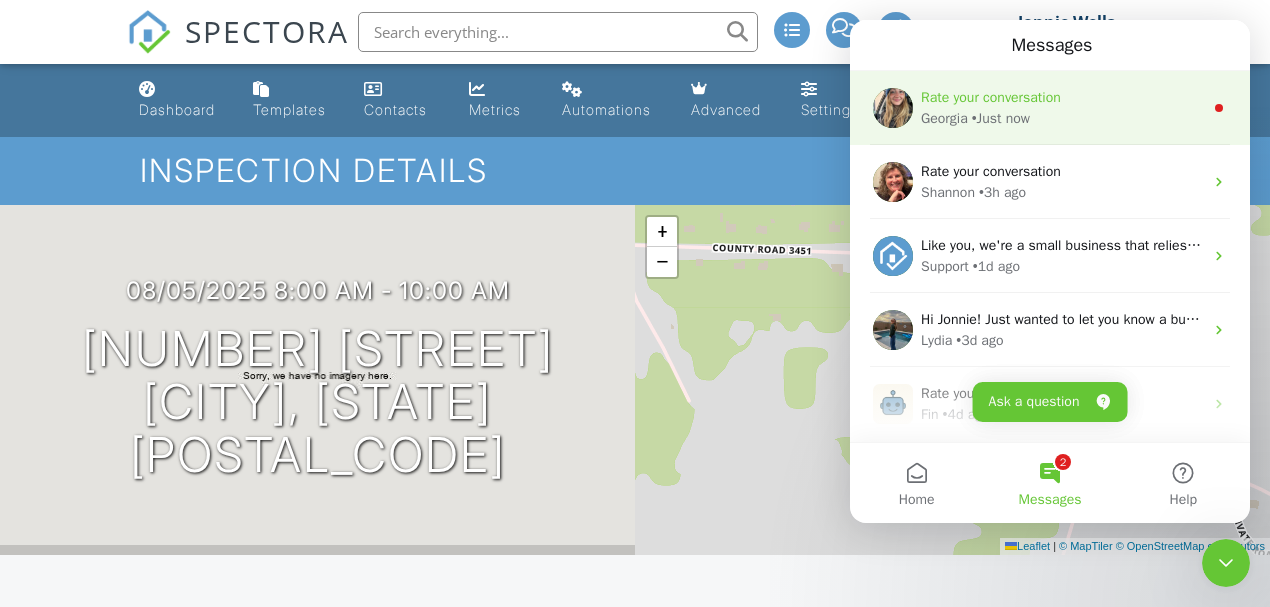 click on "•  Just now" at bounding box center (1001, 118) 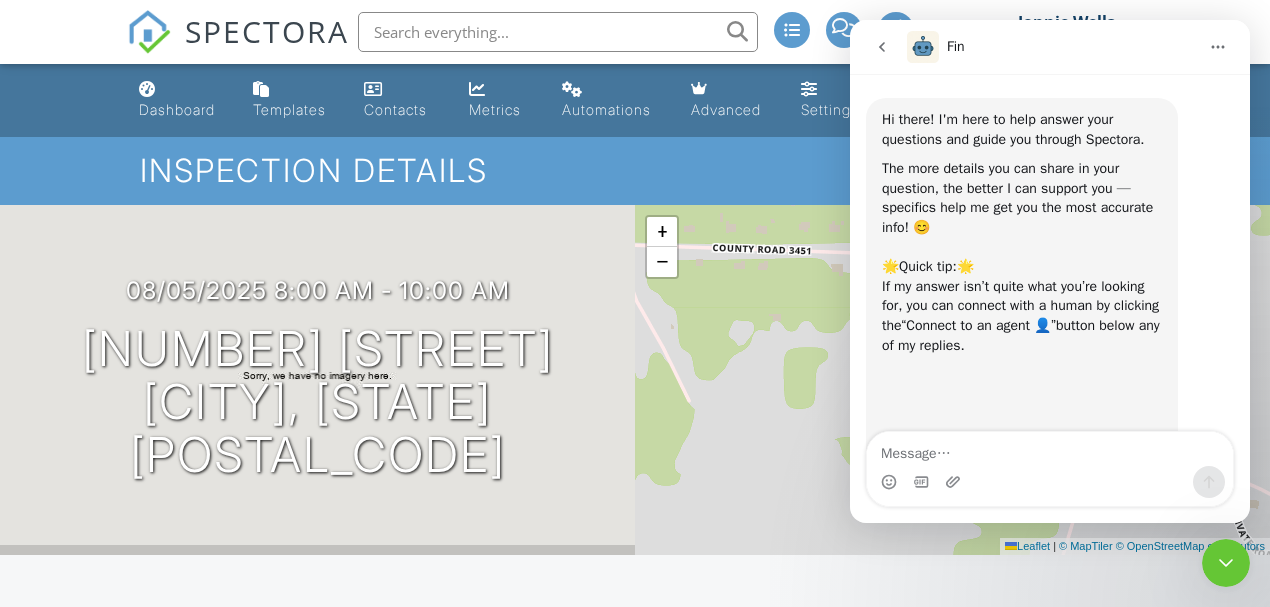 scroll, scrollTop: 2, scrollLeft: 0, axis: vertical 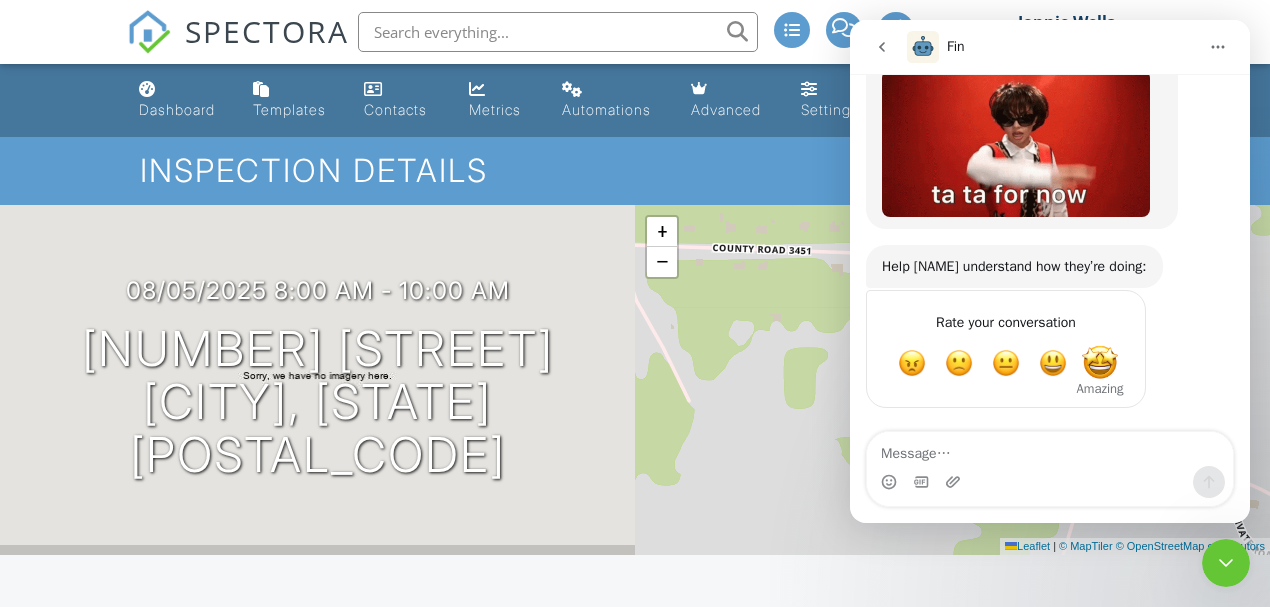 click at bounding box center (1100, 363) 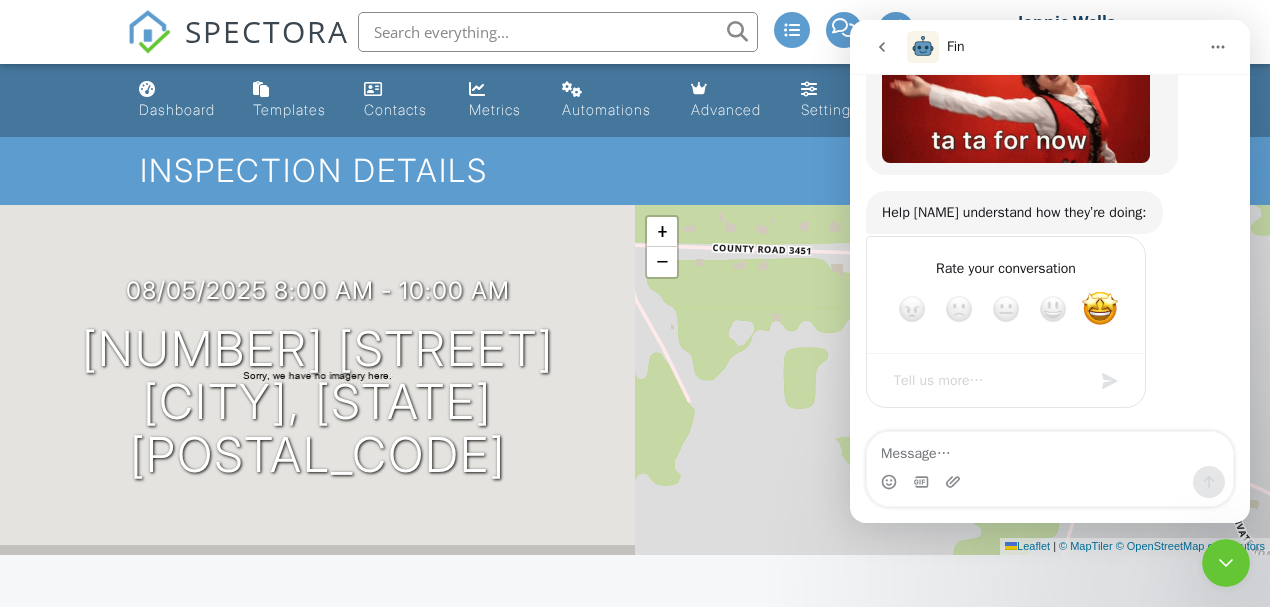 scroll, scrollTop: 2537, scrollLeft: 0, axis: vertical 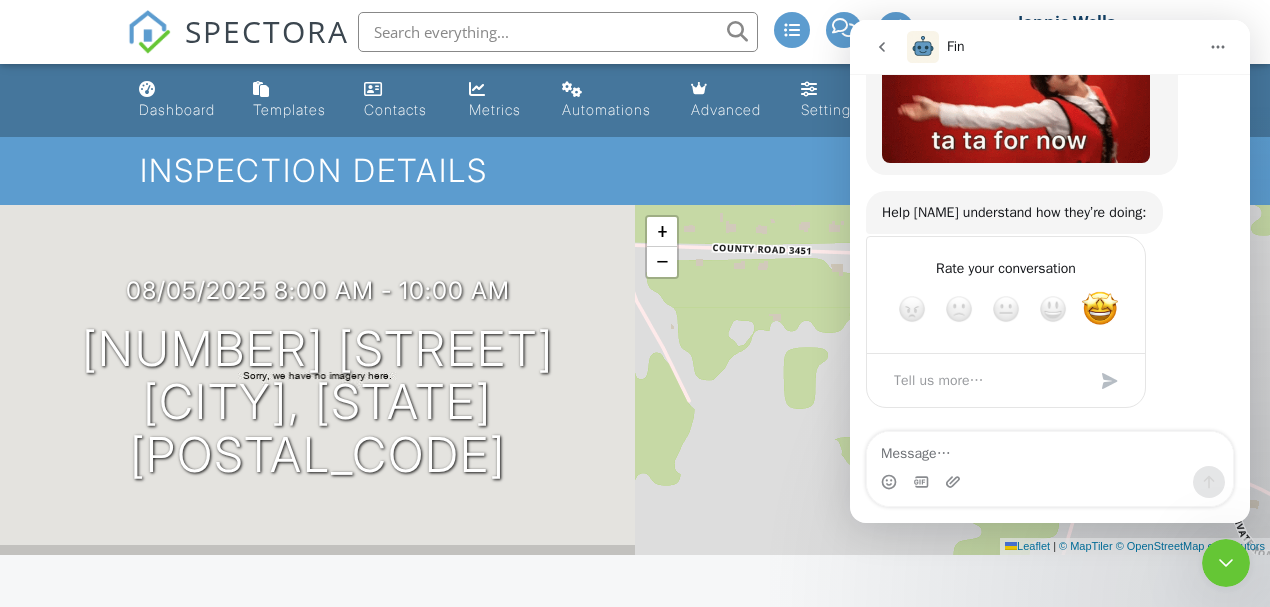 click 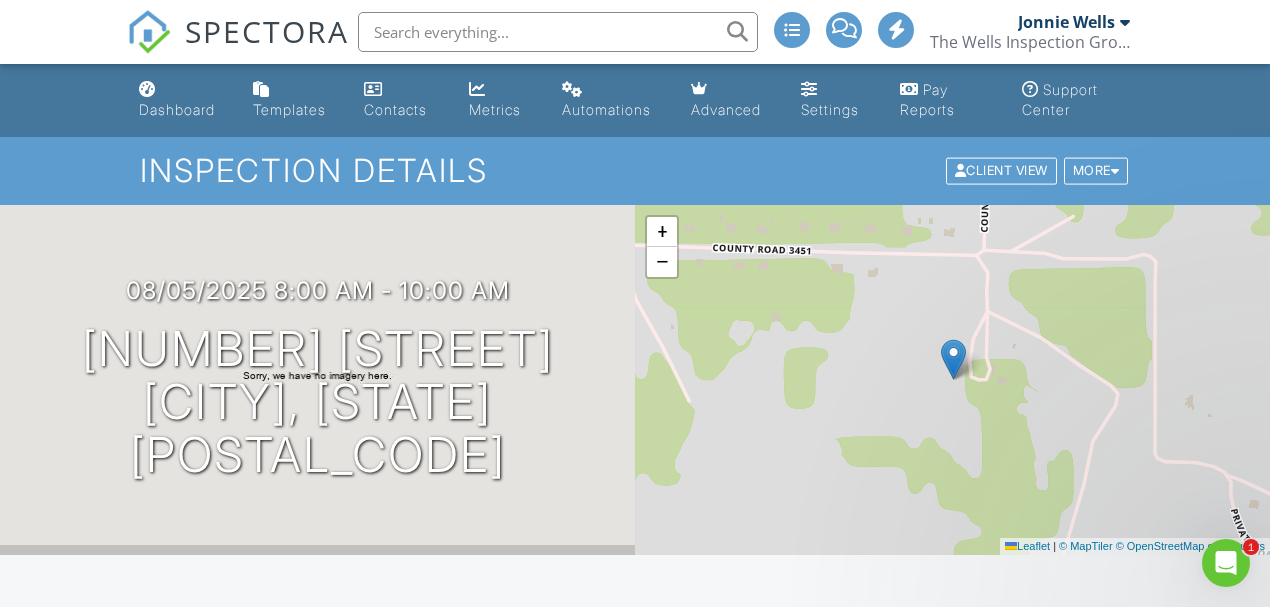 scroll, scrollTop: 0, scrollLeft: 0, axis: both 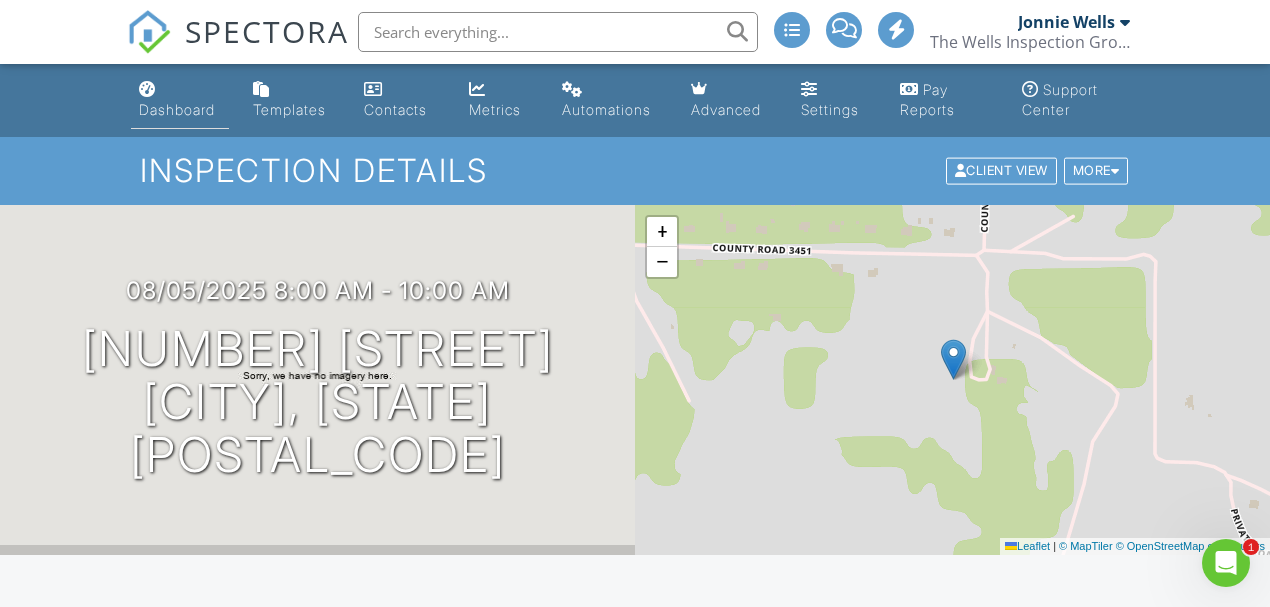 click on "Dashboard" at bounding box center (177, 109) 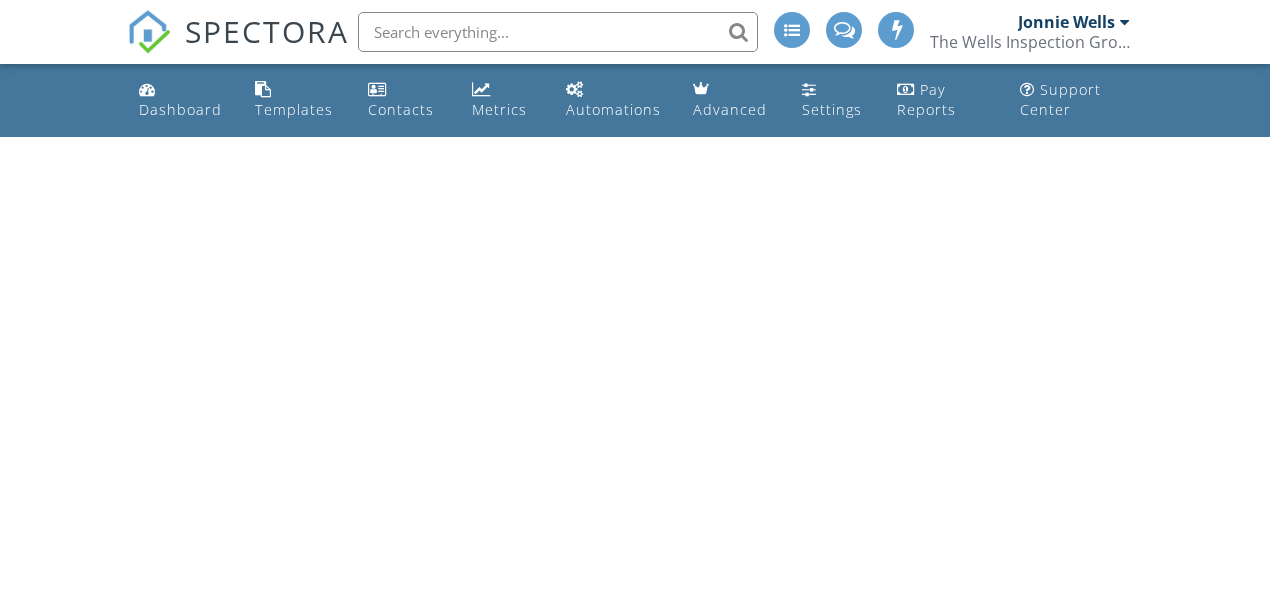scroll, scrollTop: 0, scrollLeft: 0, axis: both 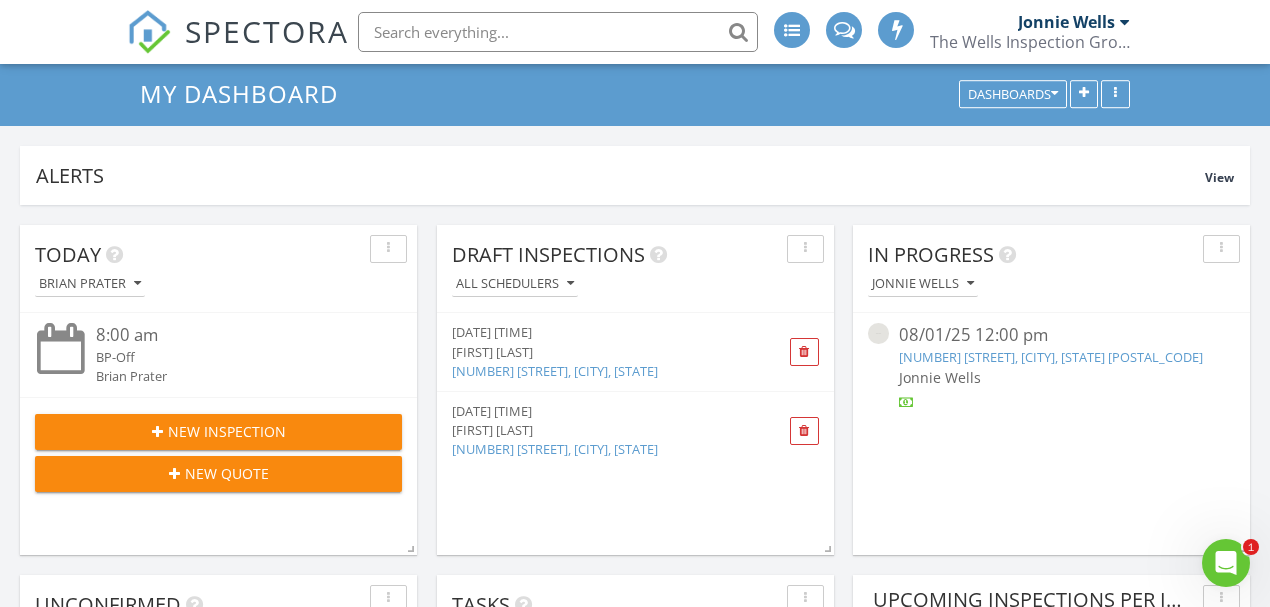 click on "[NUMBER] [STREET], [CITY], [STATE]" at bounding box center (555, 371) 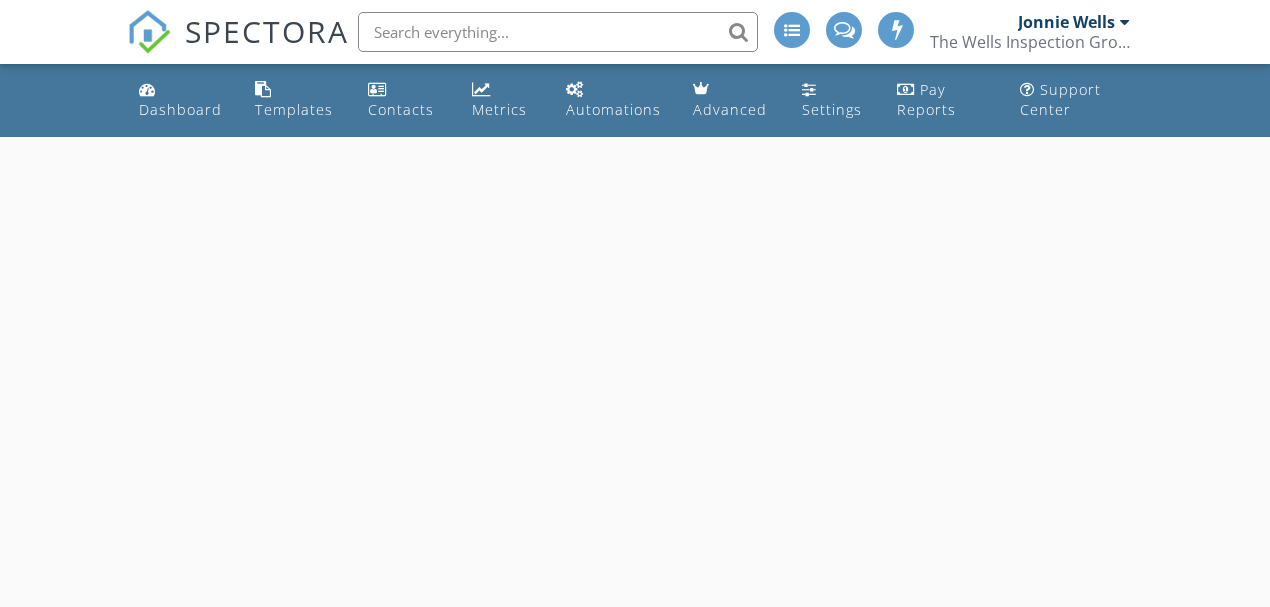 scroll, scrollTop: 0, scrollLeft: 0, axis: both 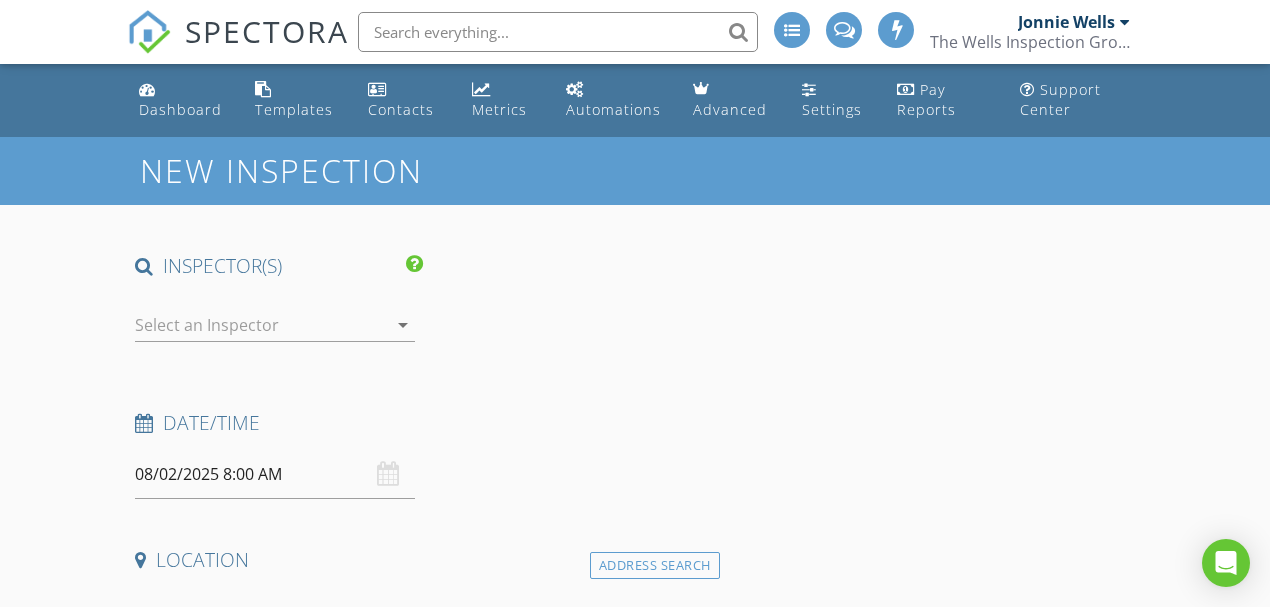 type on "Elizabeth Spurlock" 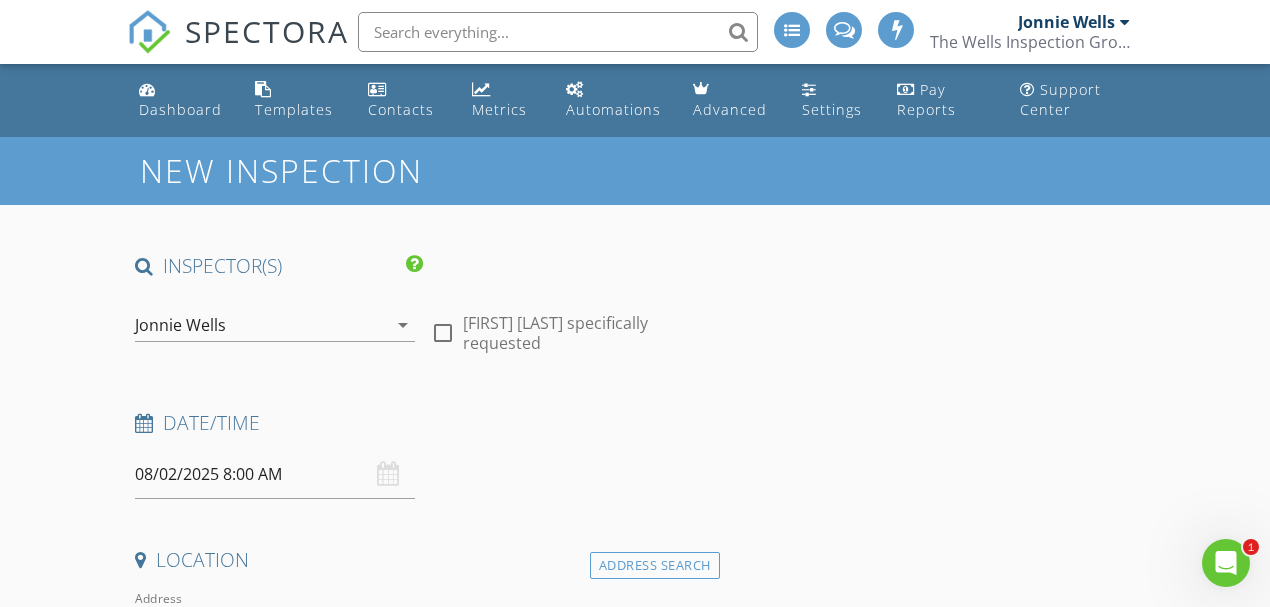 scroll, scrollTop: 0, scrollLeft: 0, axis: both 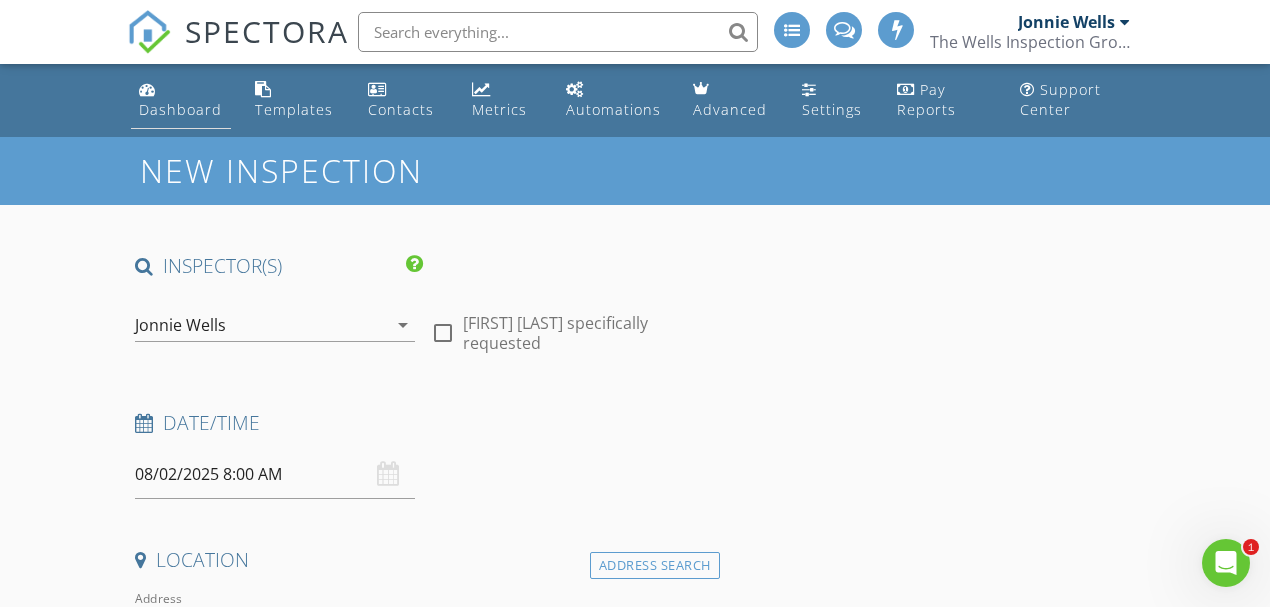 click on "Dashboard" at bounding box center [180, 109] 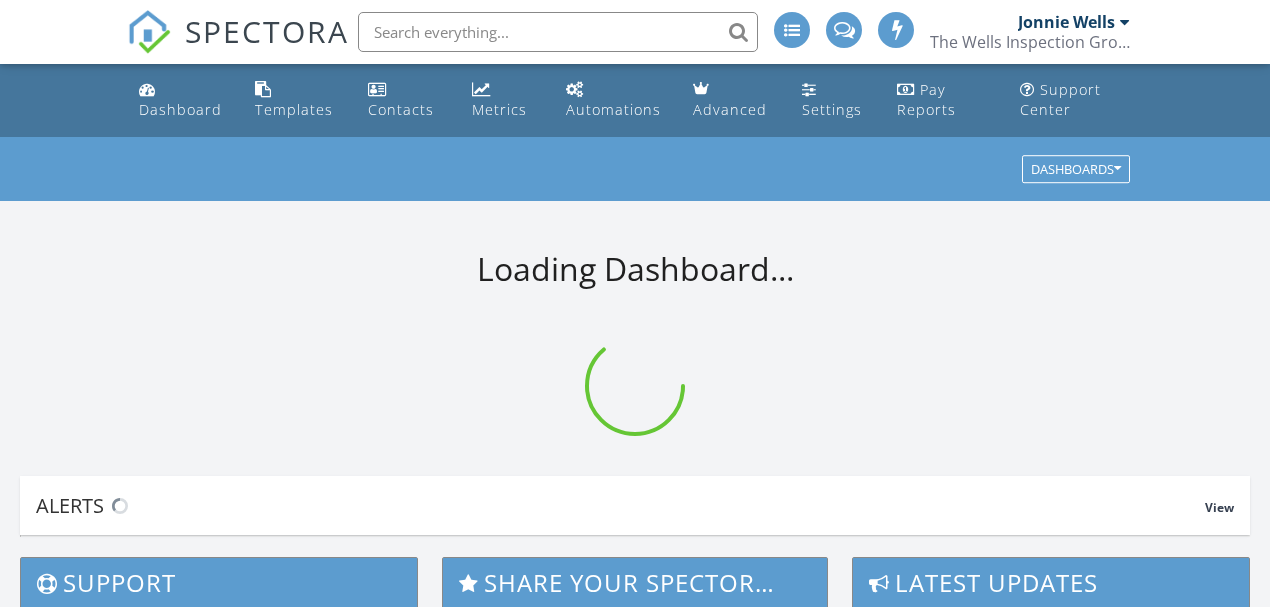 scroll, scrollTop: 0, scrollLeft: 0, axis: both 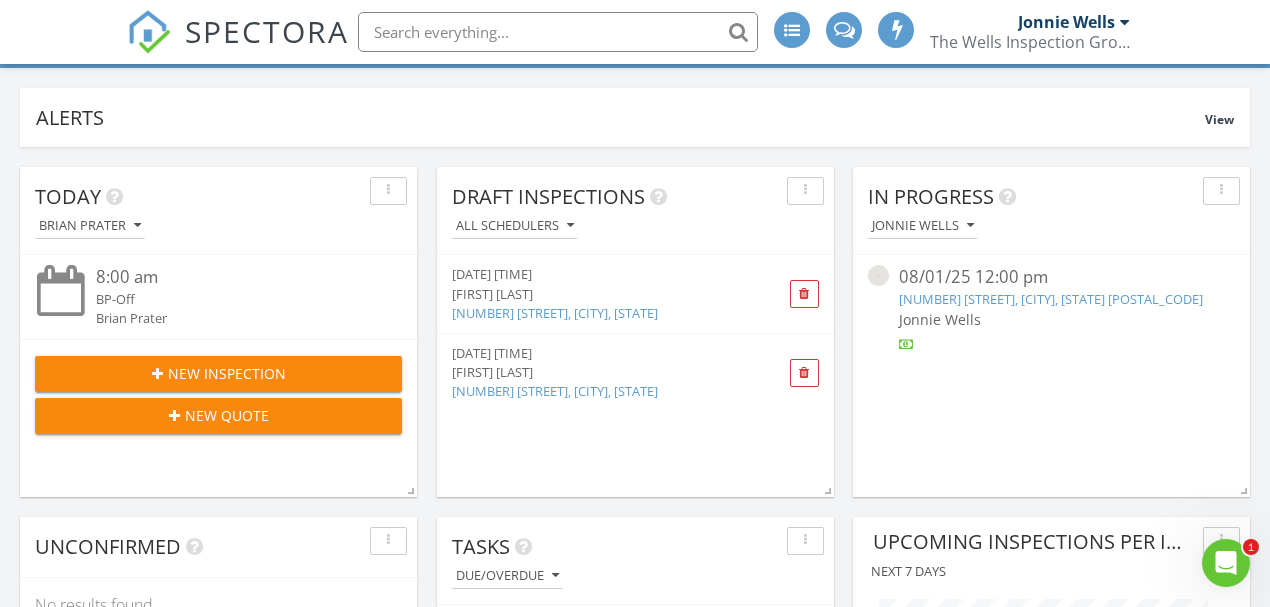 click on "[NUMBER] [STREET], [CITY], [STATE]" at bounding box center [555, 313] 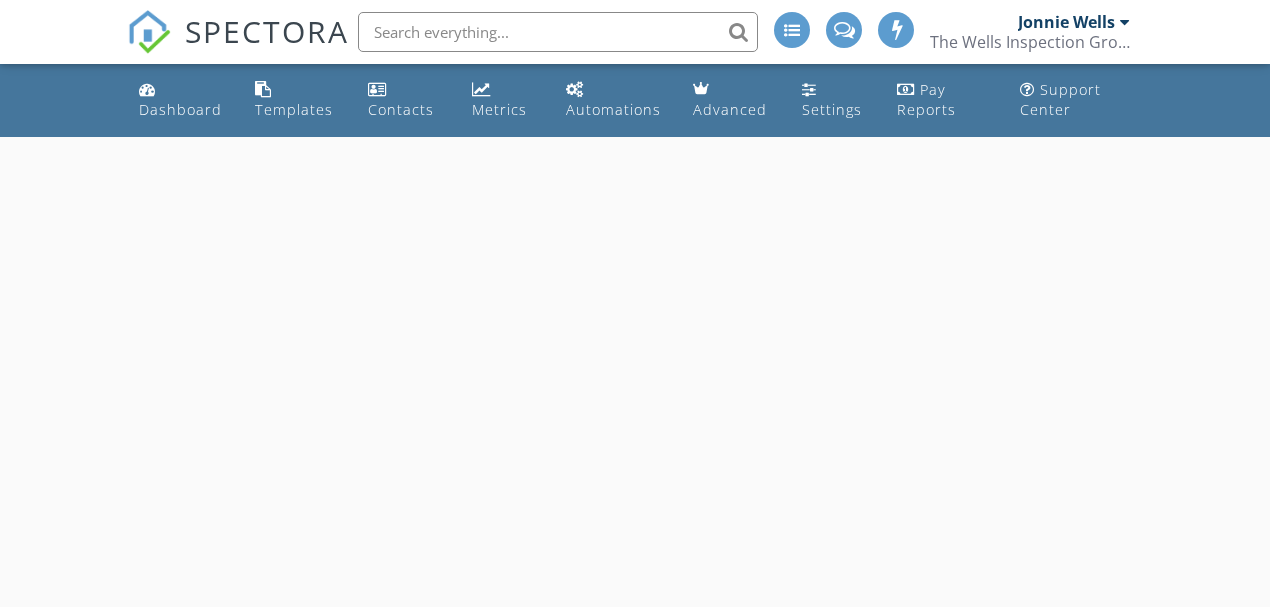 scroll, scrollTop: 0, scrollLeft: 0, axis: both 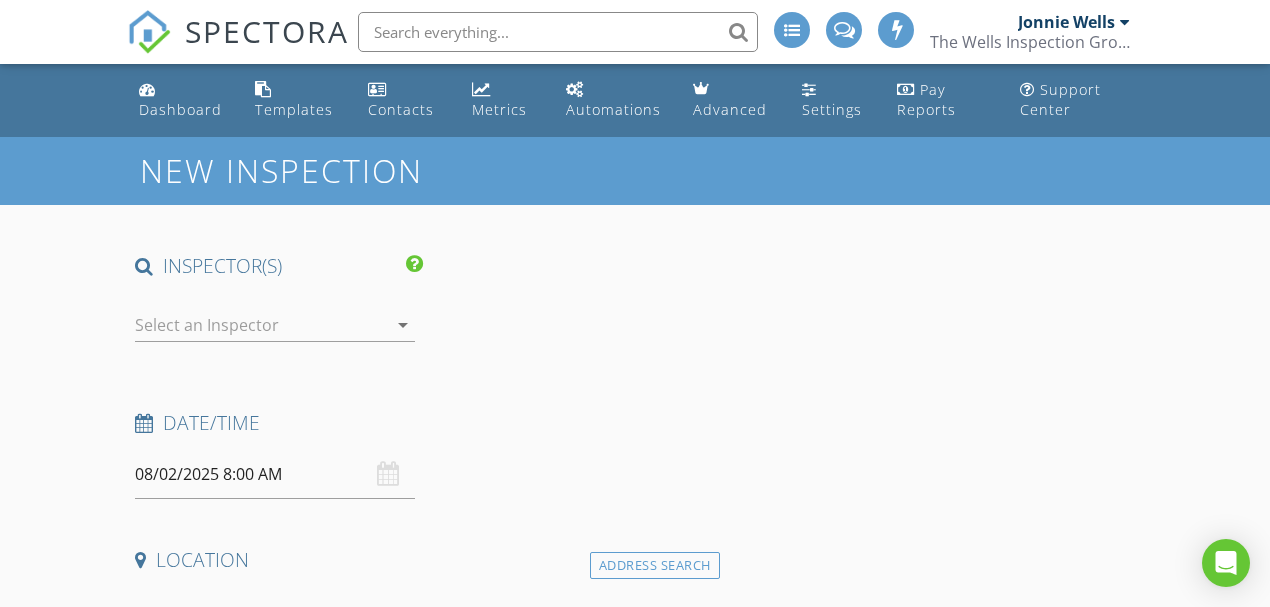 type on "[FIRST] [LAST]" 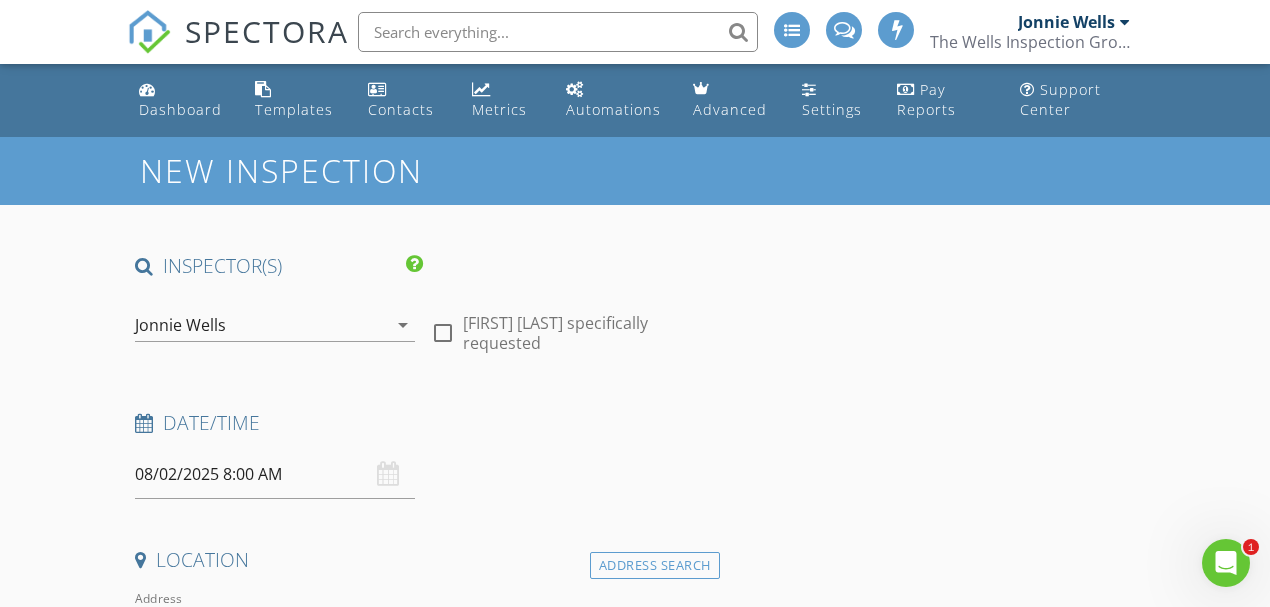 scroll, scrollTop: 0, scrollLeft: 0, axis: both 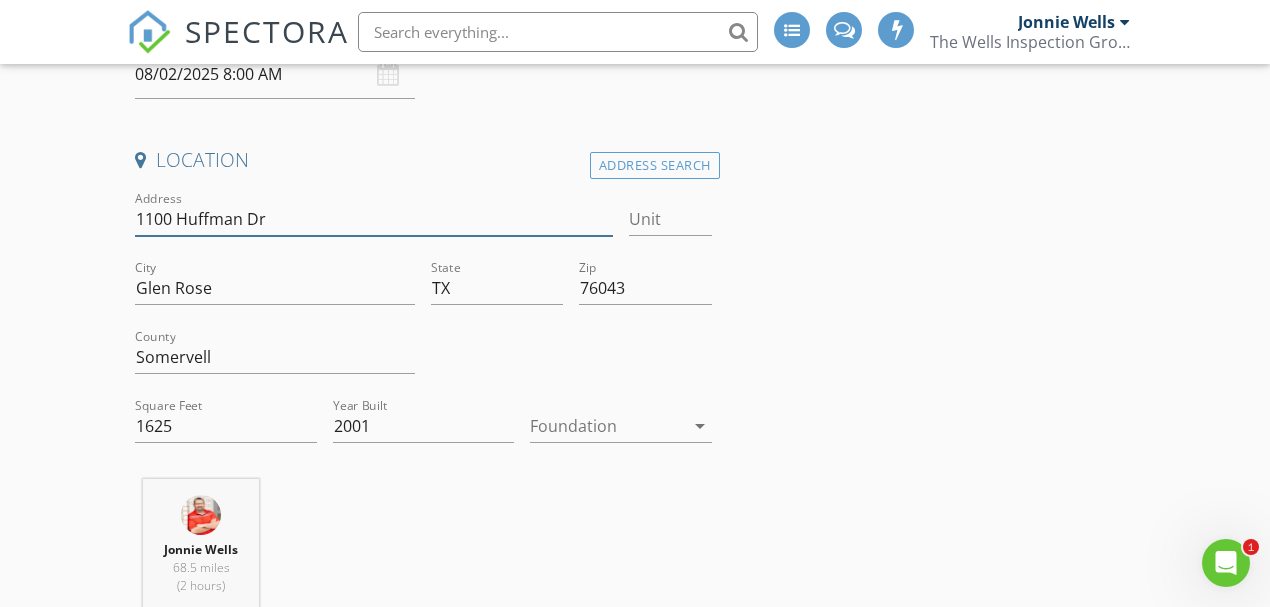 click on "1100 Huffman Dr" at bounding box center (374, 219) 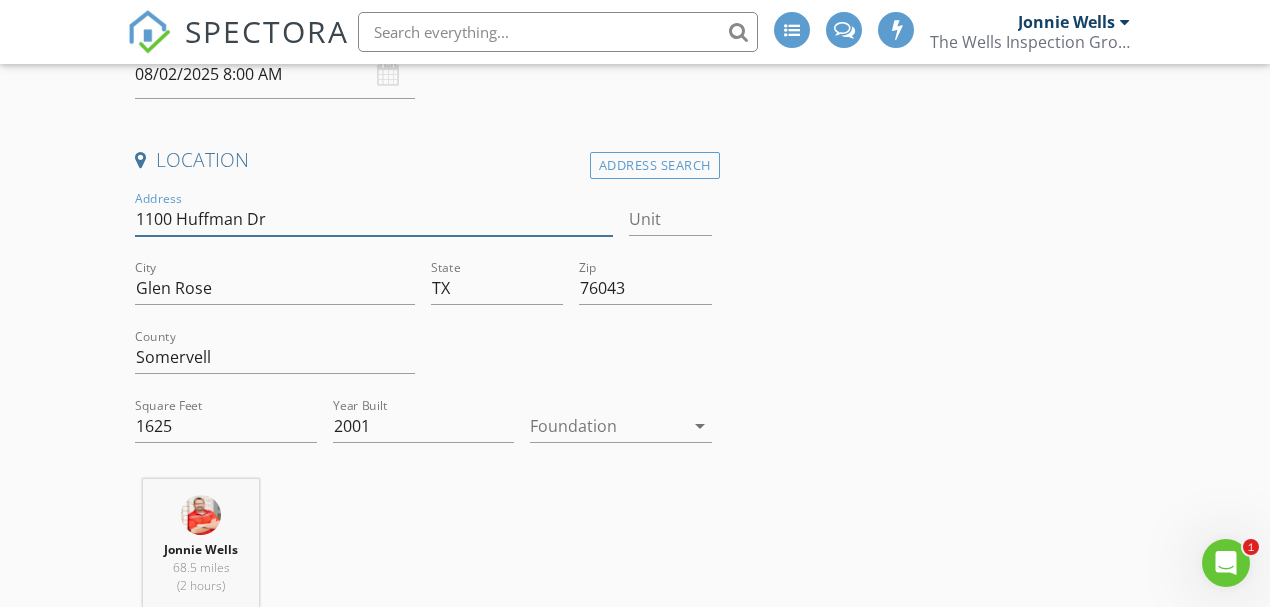 click on "1100 Huffman Dr" at bounding box center [374, 219] 